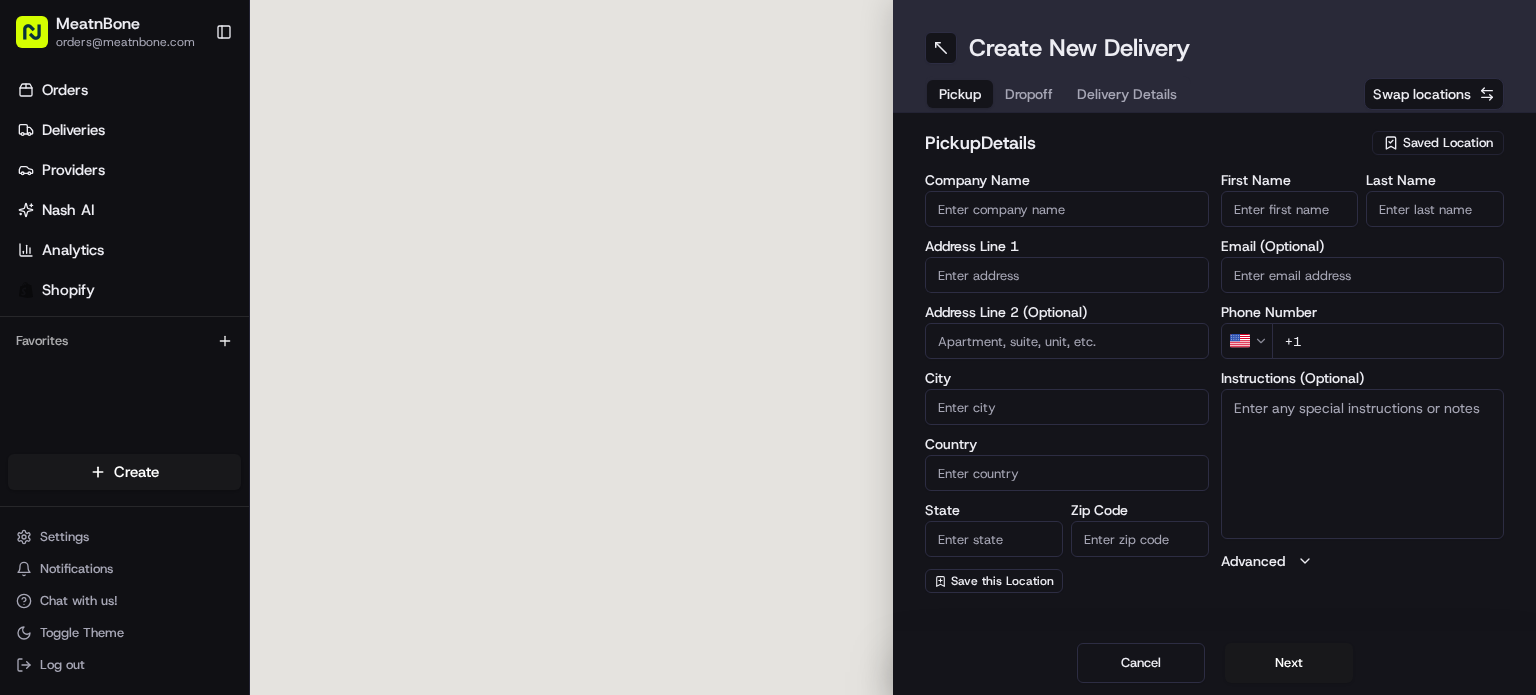 scroll, scrollTop: 0, scrollLeft: 0, axis: both 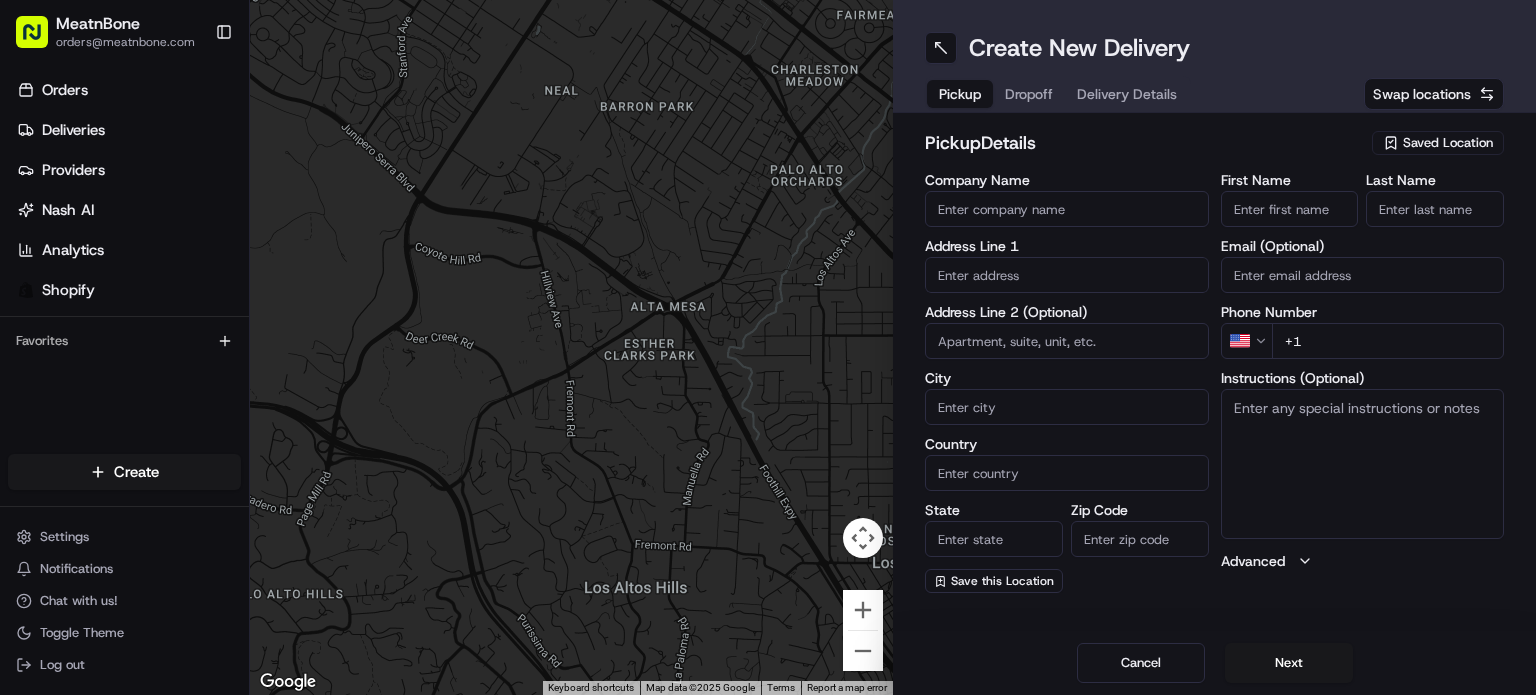 click on "Saved Location" at bounding box center (1448, 143) 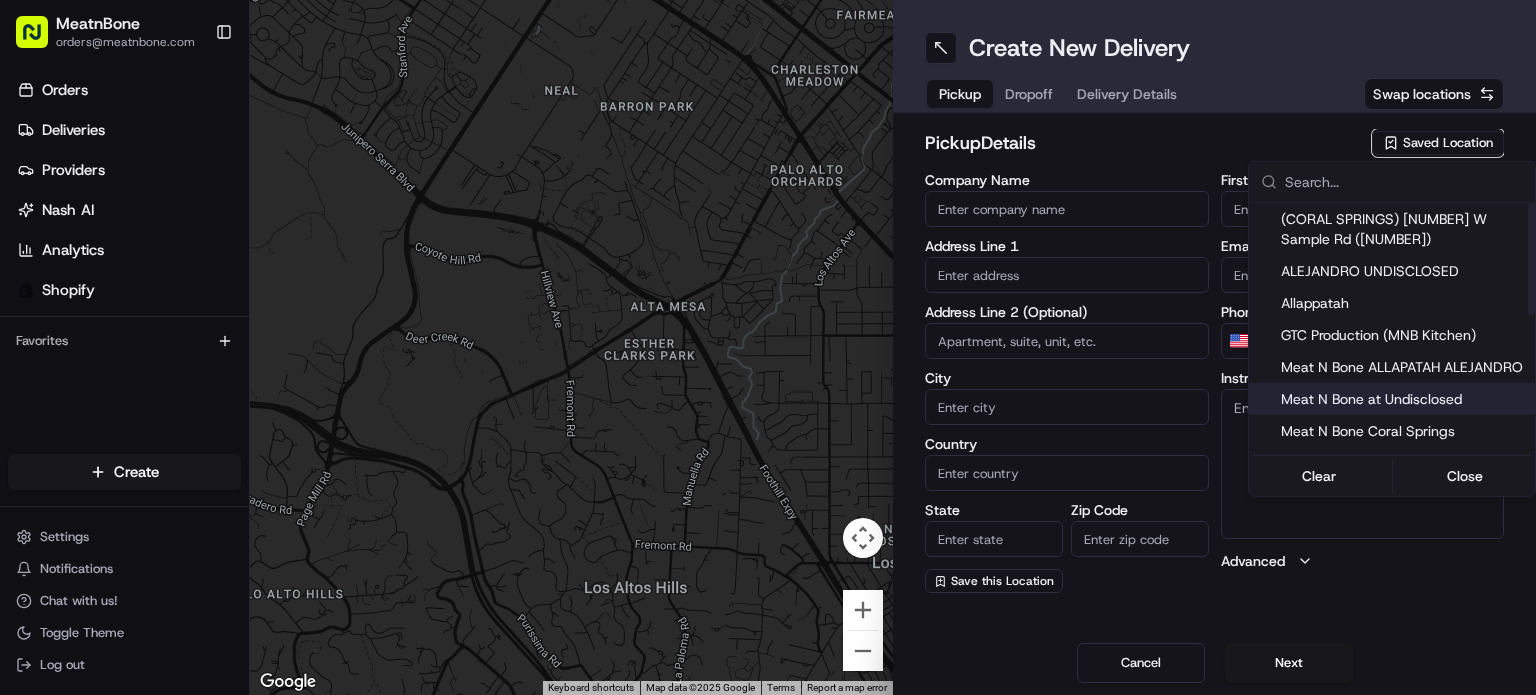 click on "Meat N Bone at Undisclosed" at bounding box center [1404, 399] 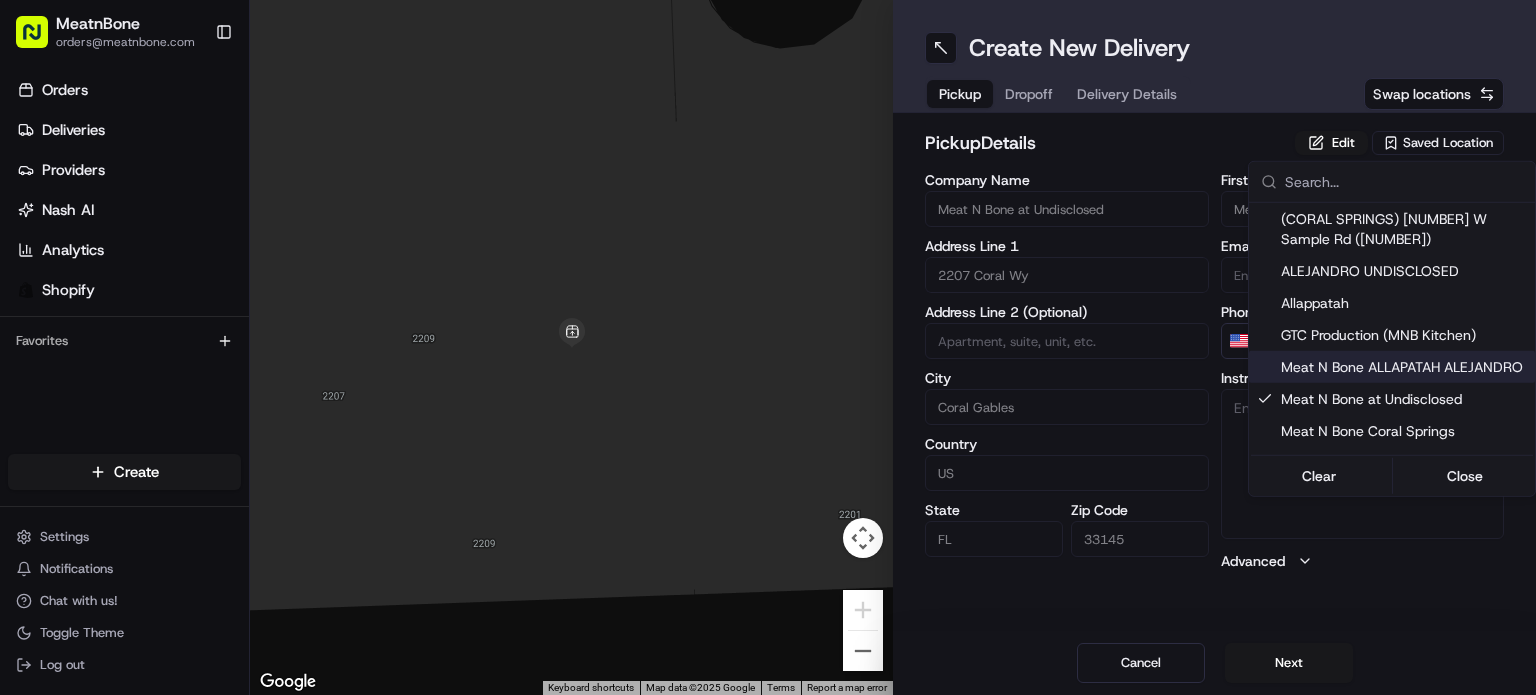 click on "MeatnBone [EMAIL] Toggle Sidebar Orders Deliveries Providers Nash AI Analytics Shopify Favorites Main Menu Members & Organization Organization Users Roles Preferences Customization Tracking Orchestration Automations Dispatch Strategy Locations Pickup Locations Dropoff Locations Billing Billing Refund Requests Integrations Notification Triggers Webhooks API Keys Request Logs Create Settings Notifications Chat with us! Toggle Theme Log out ← Move left → Move right ↑ Move up ↓ Move down + Zoom in - Zoom out Home Jump left by 75% End Jump right by 75% Page Up Jump up by 75% Page Down Jump down by 75% Keyboard shortcuts Map Data Map data ©2025 Google Map data ©2025 Google 2 m Click to toggle between metric and imperial units Terms Report a map error Create New Delivery Pickup Dropoff Delivery Details Swap locations pickup Details Edit Saved Location Company Name Meat N Bone at Undisclosed Address Line 1 [NUMBER] [STREET] Address Line 2 (Optional) City Coral Gables Country US" at bounding box center [768, 347] 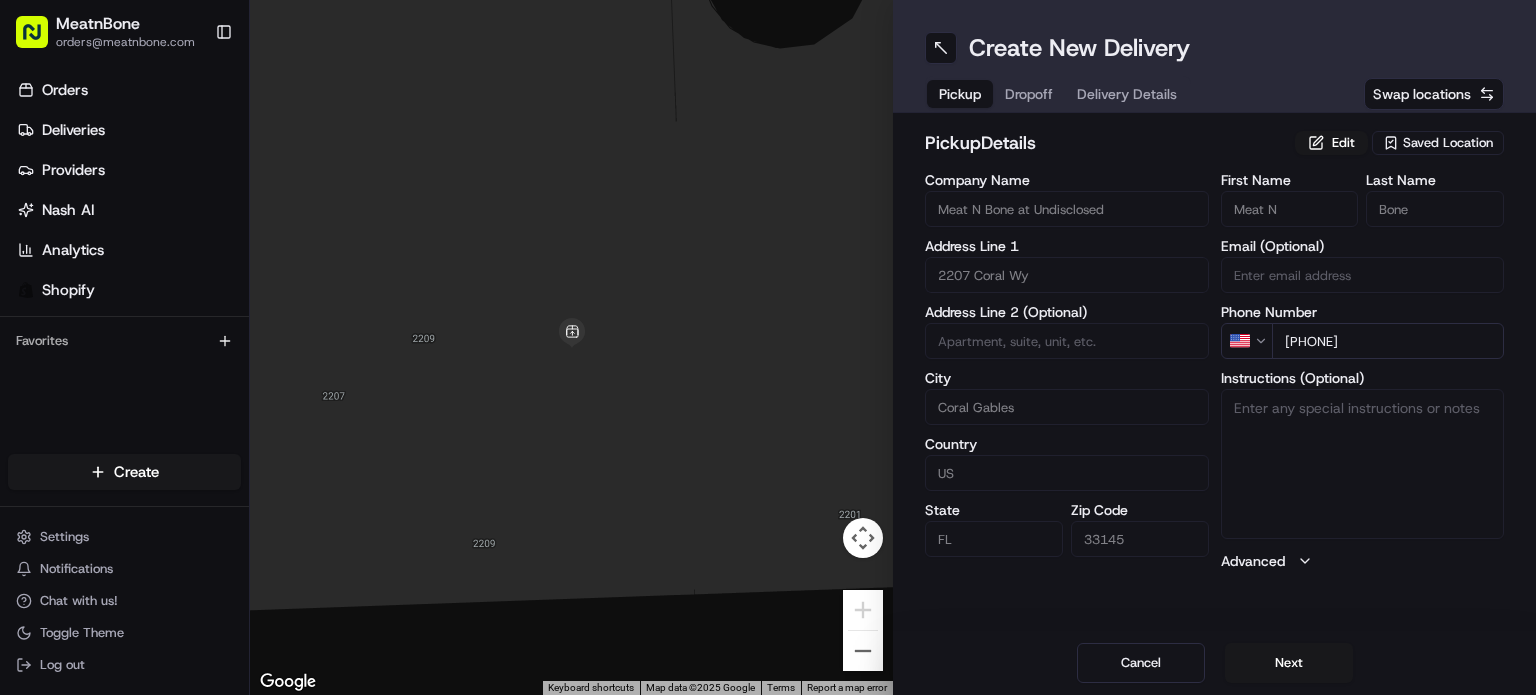 click on "Dropoff" at bounding box center (1029, 94) 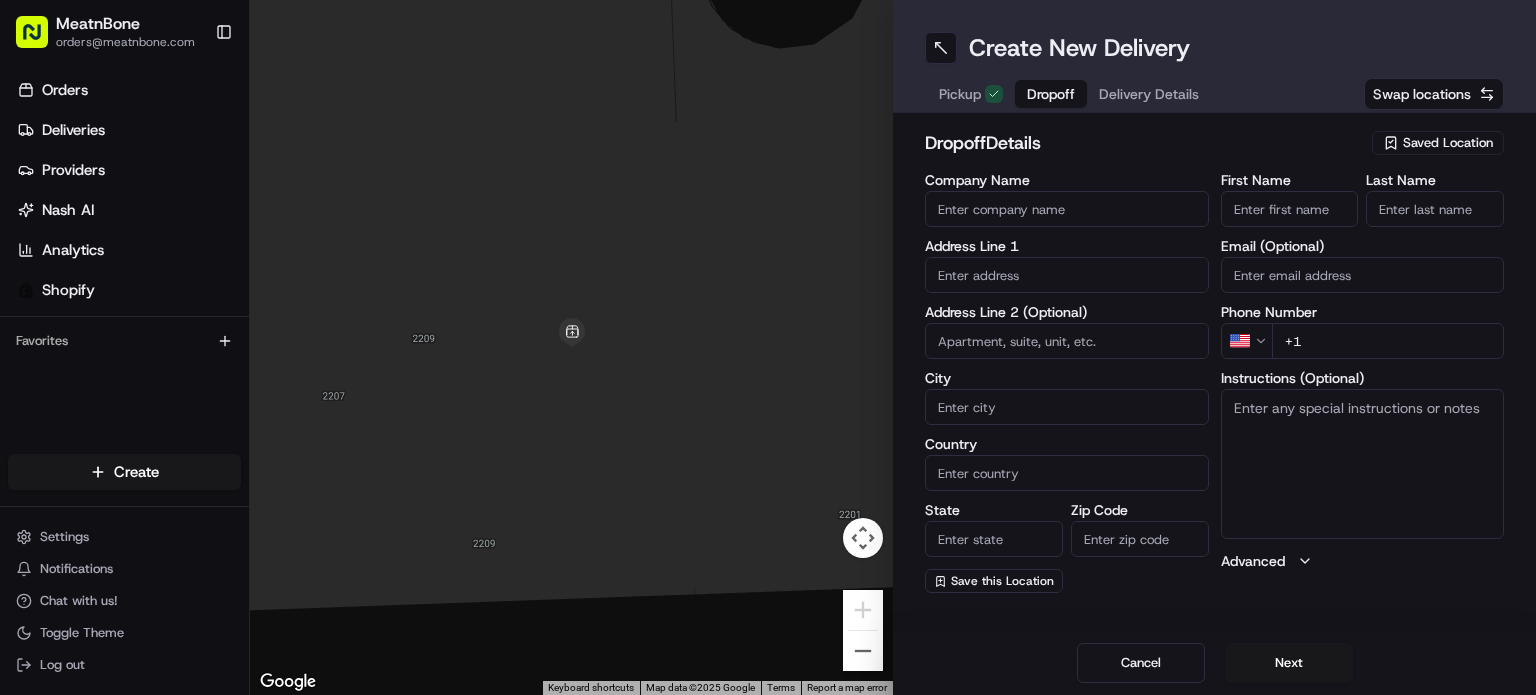 click at bounding box center [1067, 275] 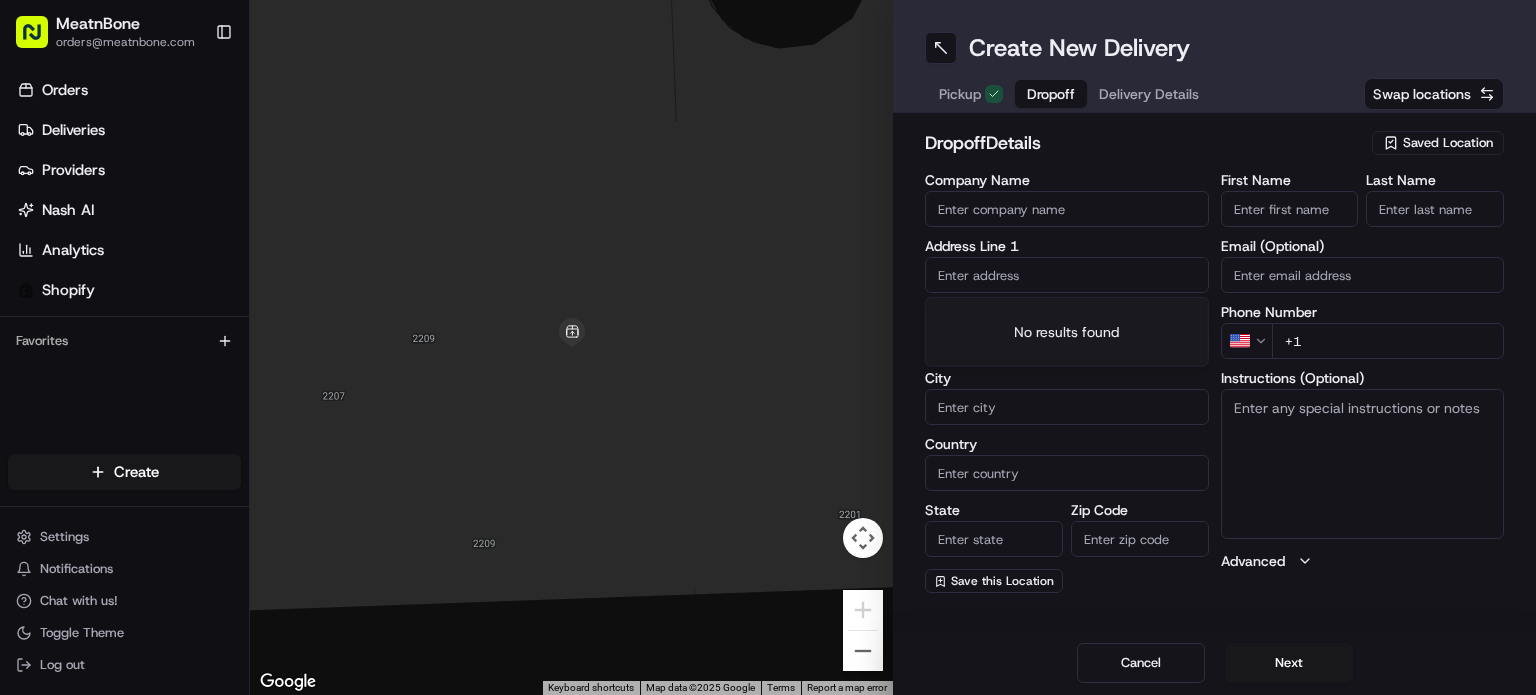 paste on "[FIRST] [LAST] [NUMBER] [STREET] Apt [NUMBER] [CITY] [STATE] [POSTAL_CODE] [COUNTRY] ([PHONE])" 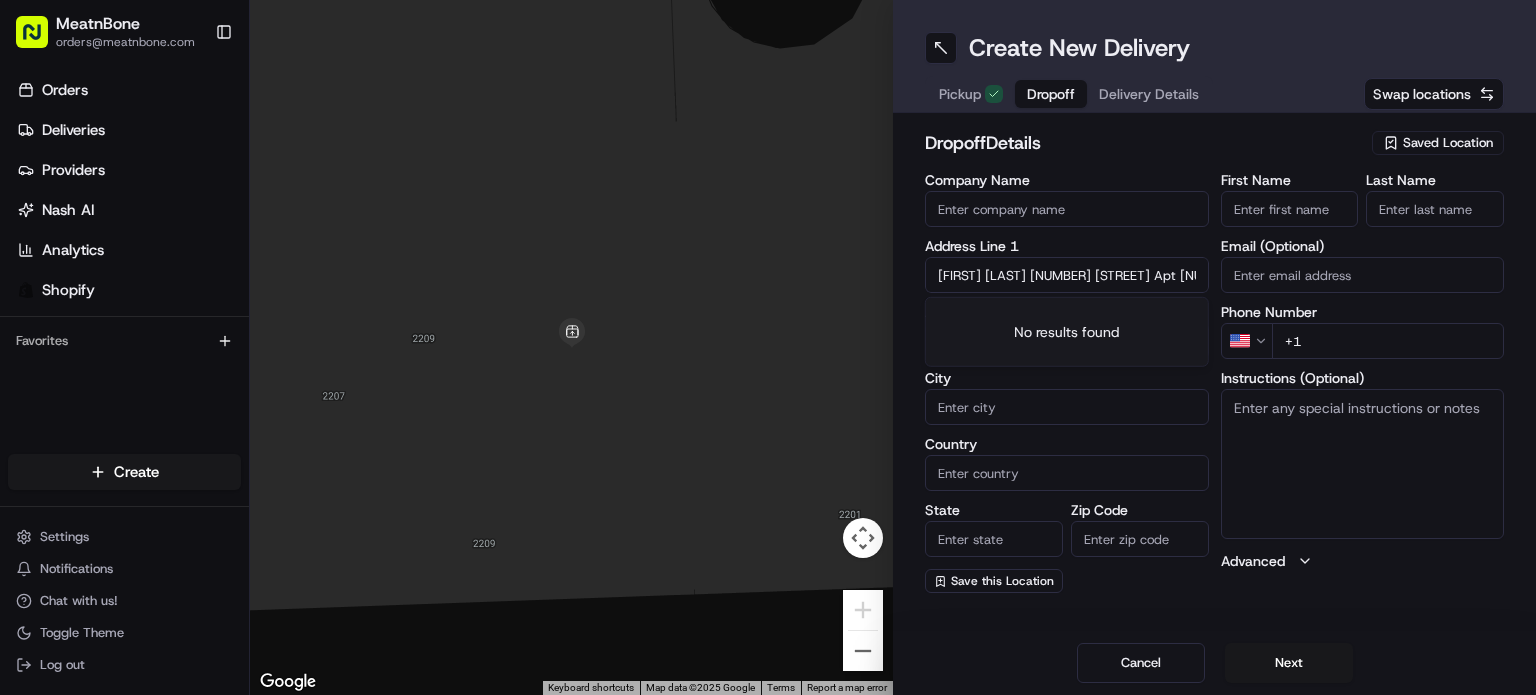 scroll, scrollTop: 0, scrollLeft: 320, axis: horizontal 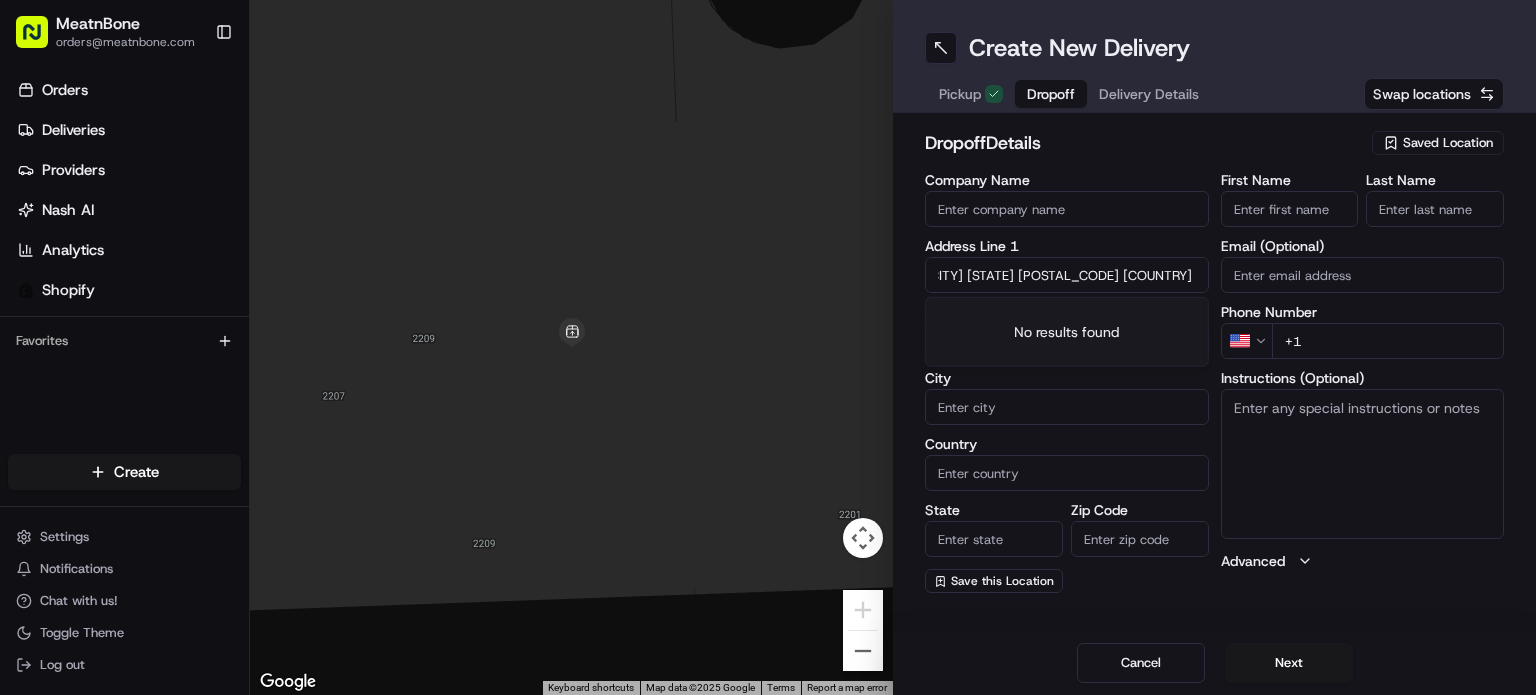 drag, startPoint x: 1090, startPoint y: 279, endPoint x: 1224, endPoint y: 270, distance: 134.3019 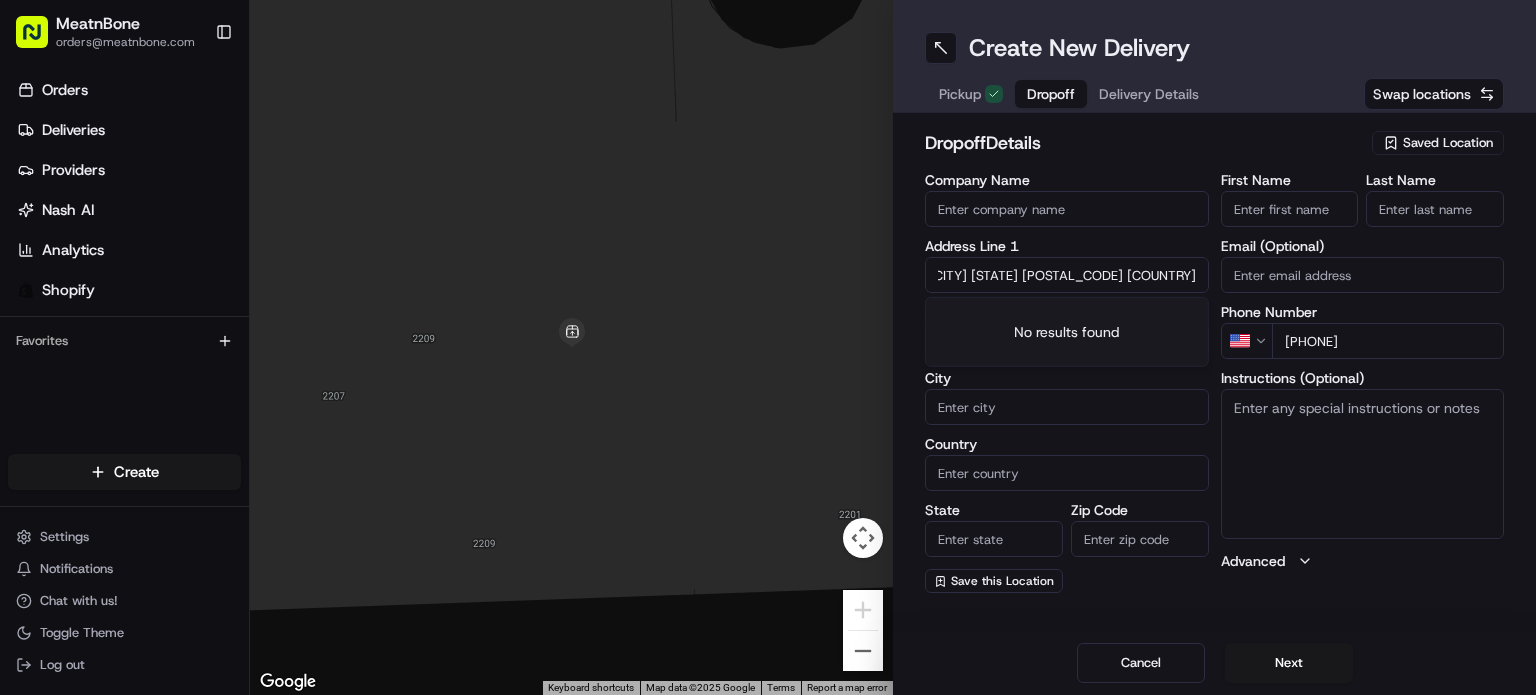 scroll, scrollTop: 0, scrollLeft: 0, axis: both 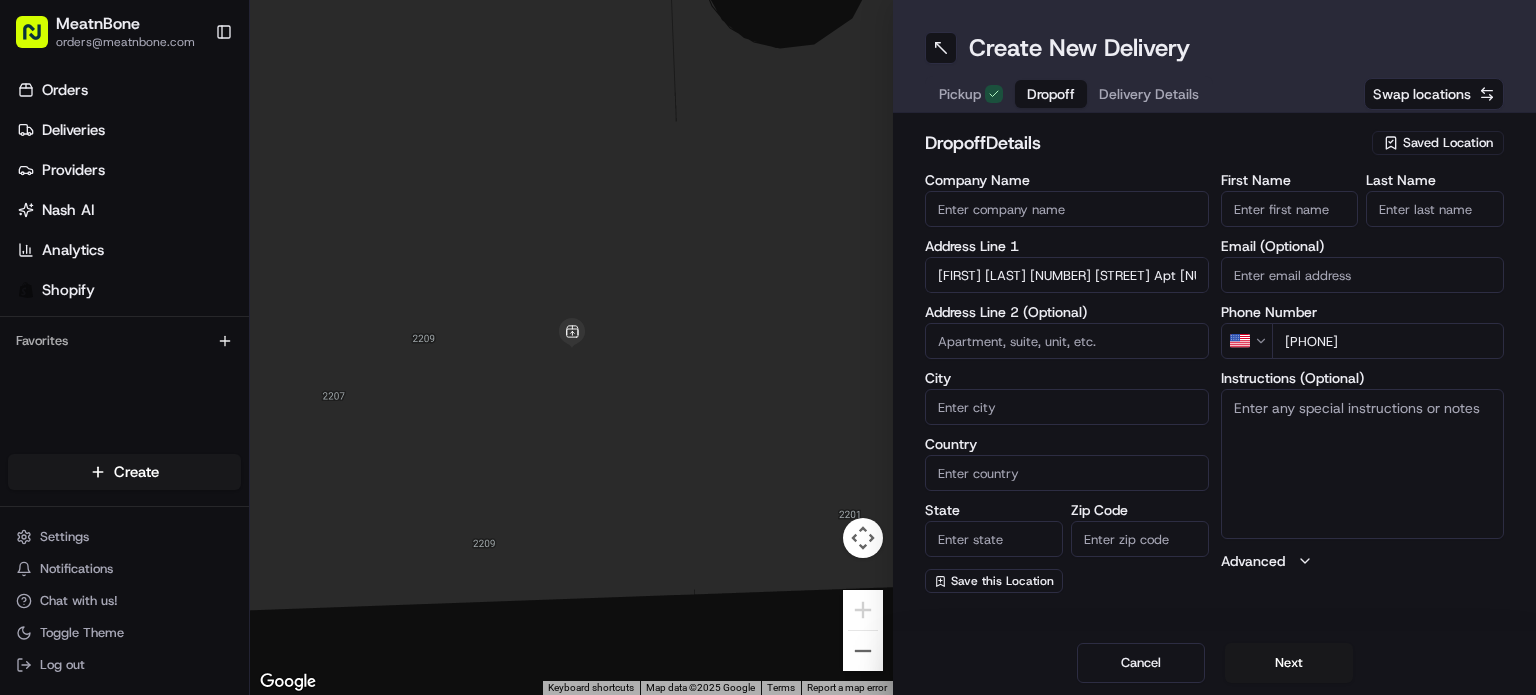 type on "[PHONE]" 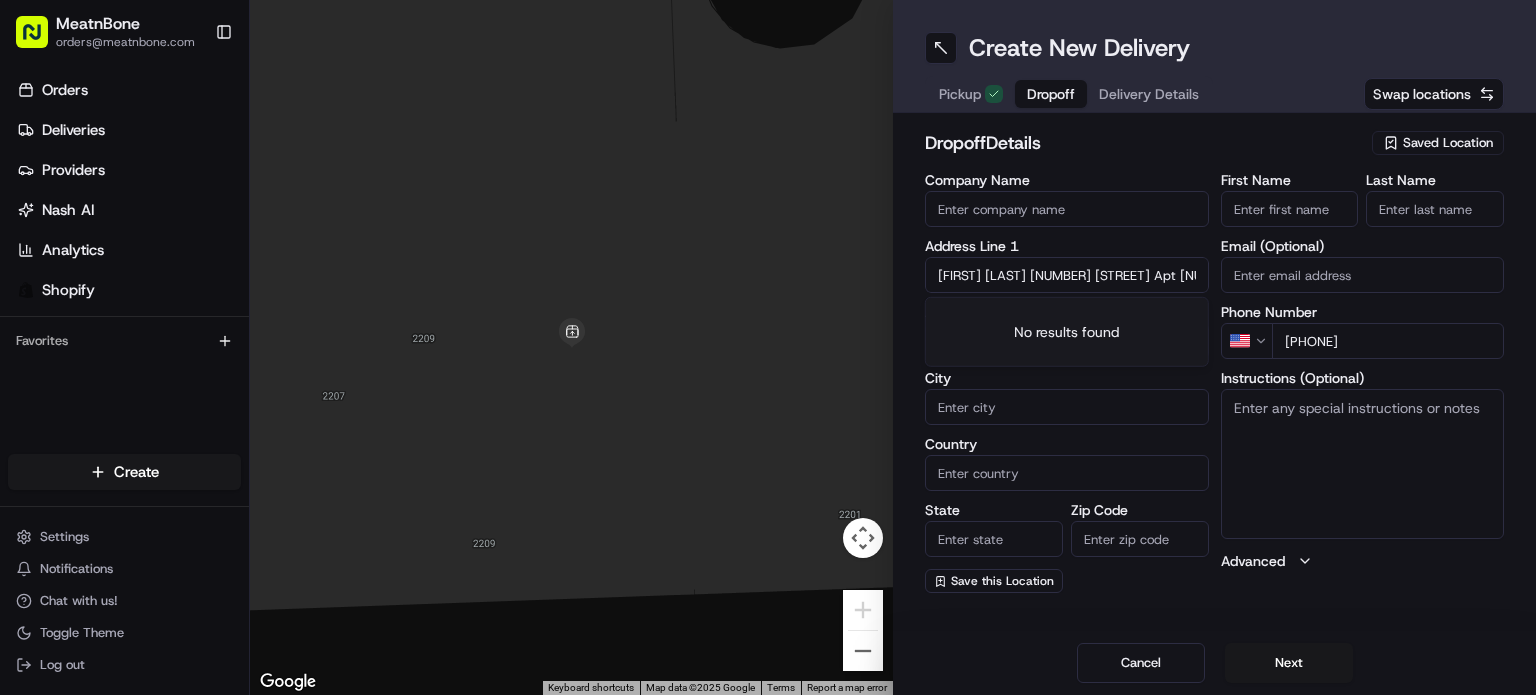 drag, startPoint x: 1030, startPoint y: 276, endPoint x: 836, endPoint y: 254, distance: 195.24344 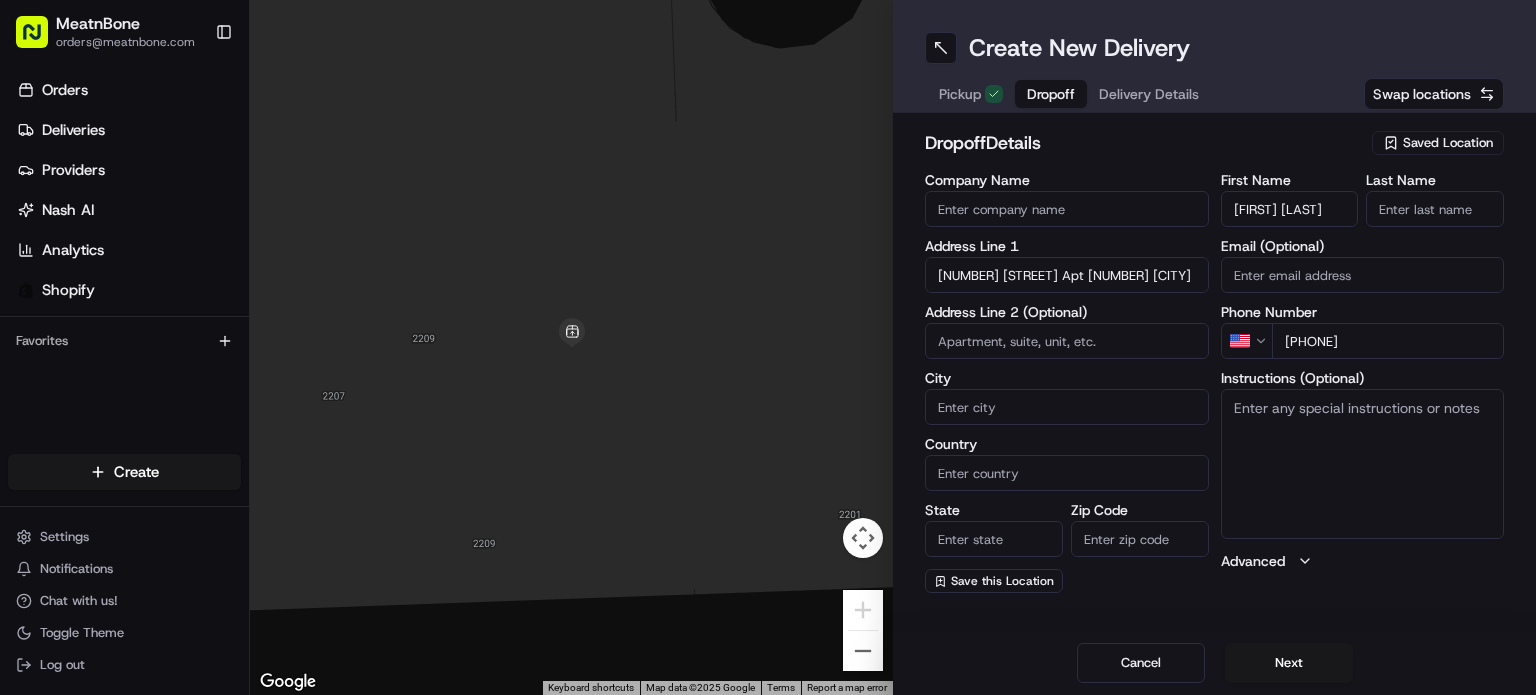 click on "[FIRST] [LAST]" at bounding box center (1290, 209) 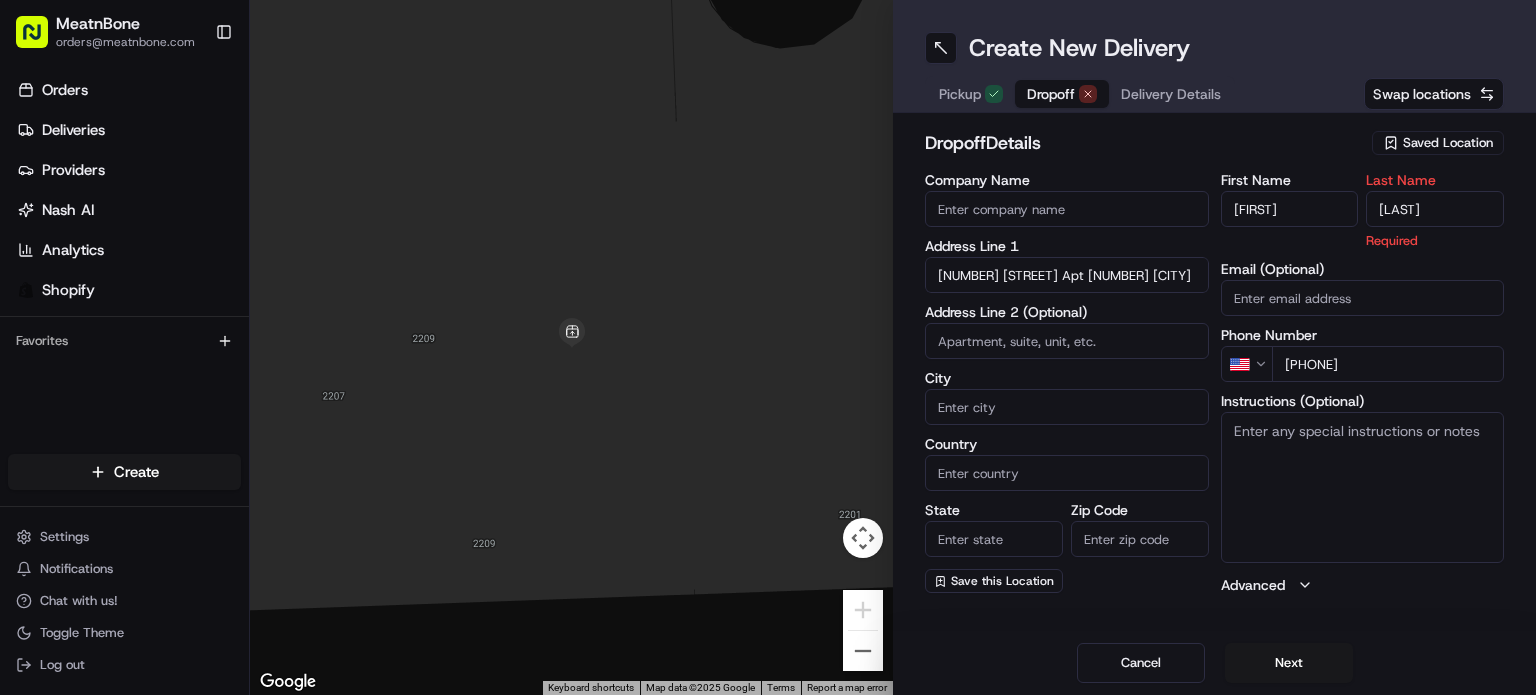 type on "[LAST]" 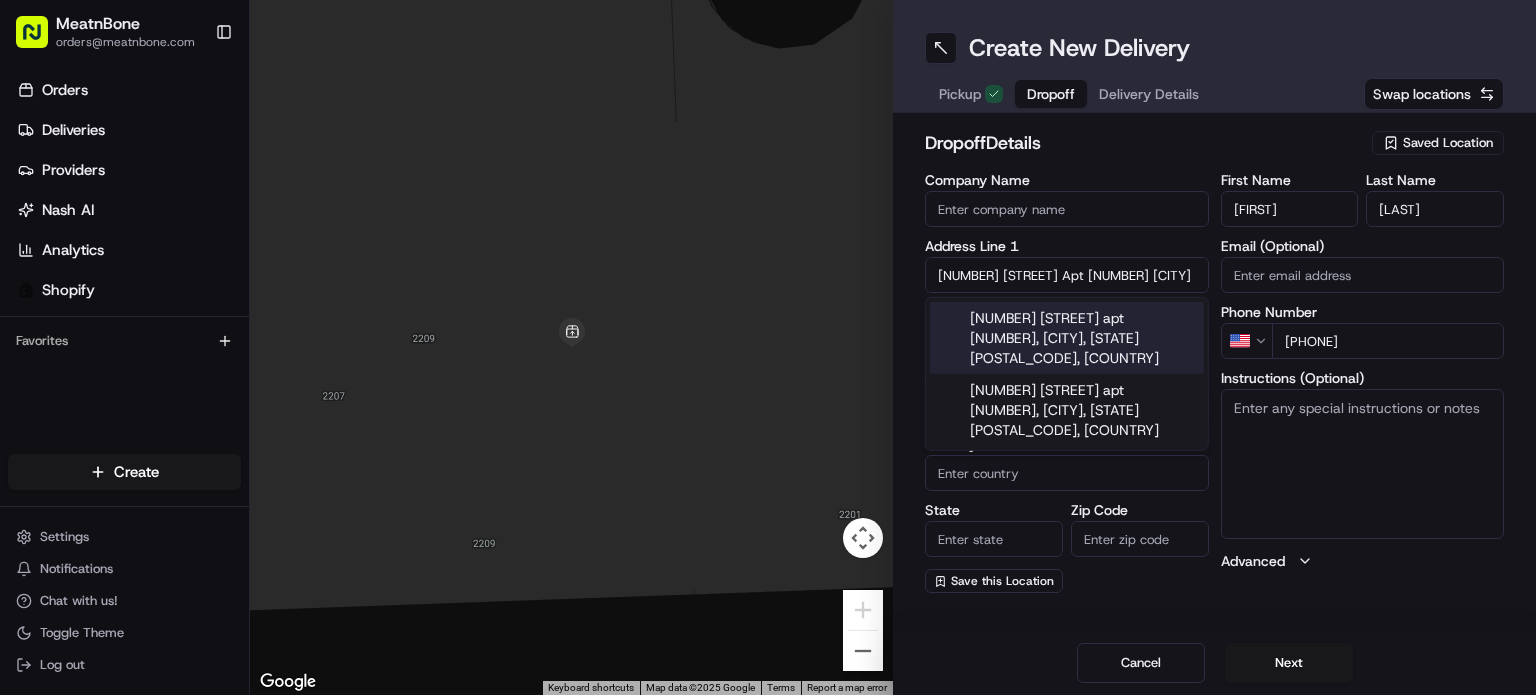click on "[NUMBER] [STREET] apt [NUMBER], [CITY], [STATE] [POSTAL_CODE], [COUNTRY]" at bounding box center (1067, 338) 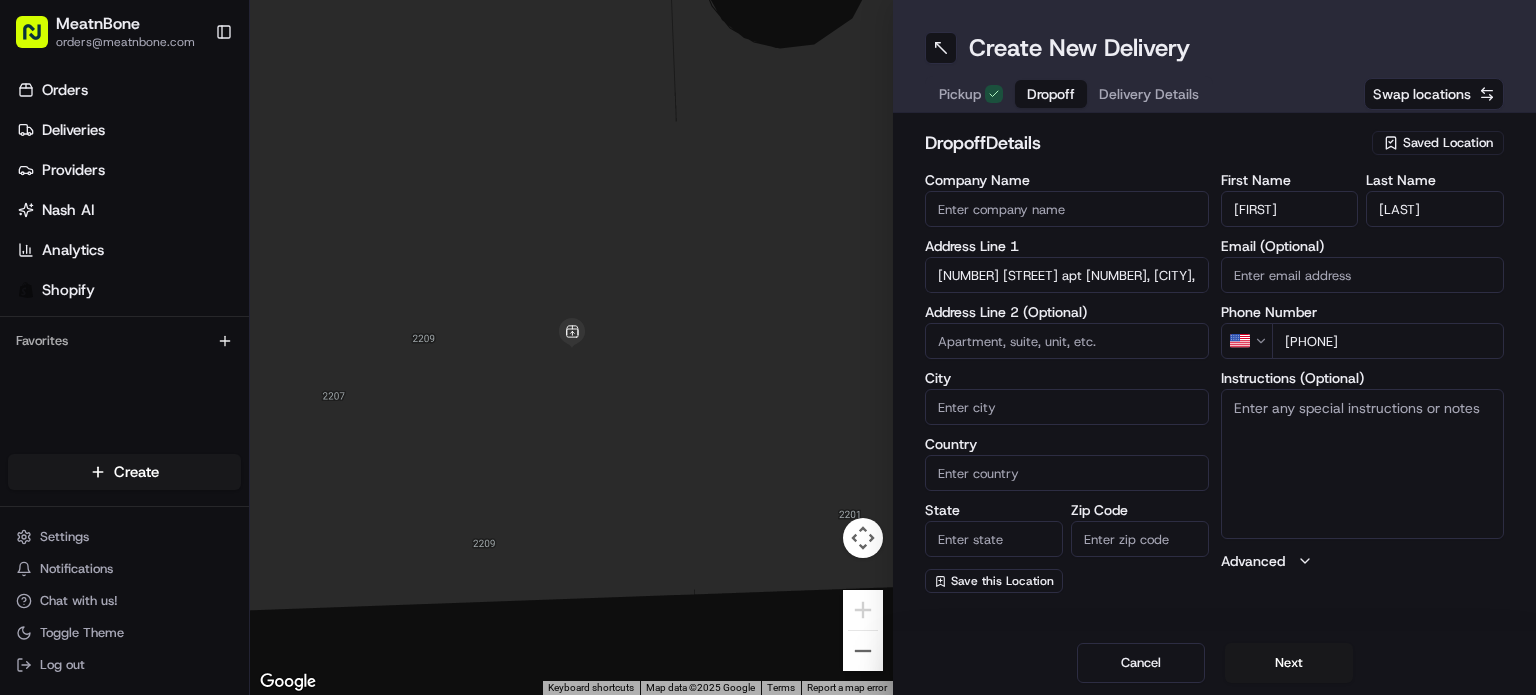 type on "[NUMBER] [STREET] APT [NUMBER], [CITY], [STATE] [POSTAL_CODE], [COUNTRY]" 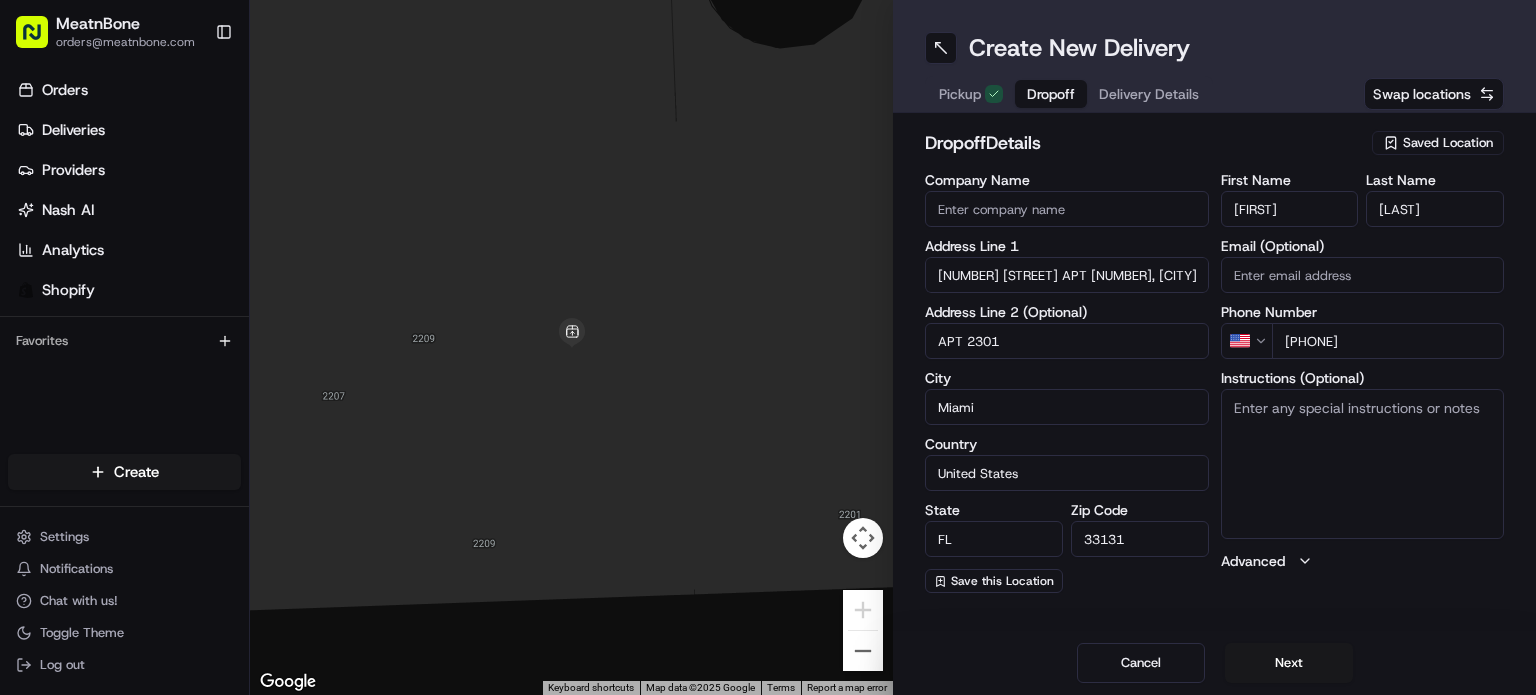 type on "901 Brickell Key Boulevard" 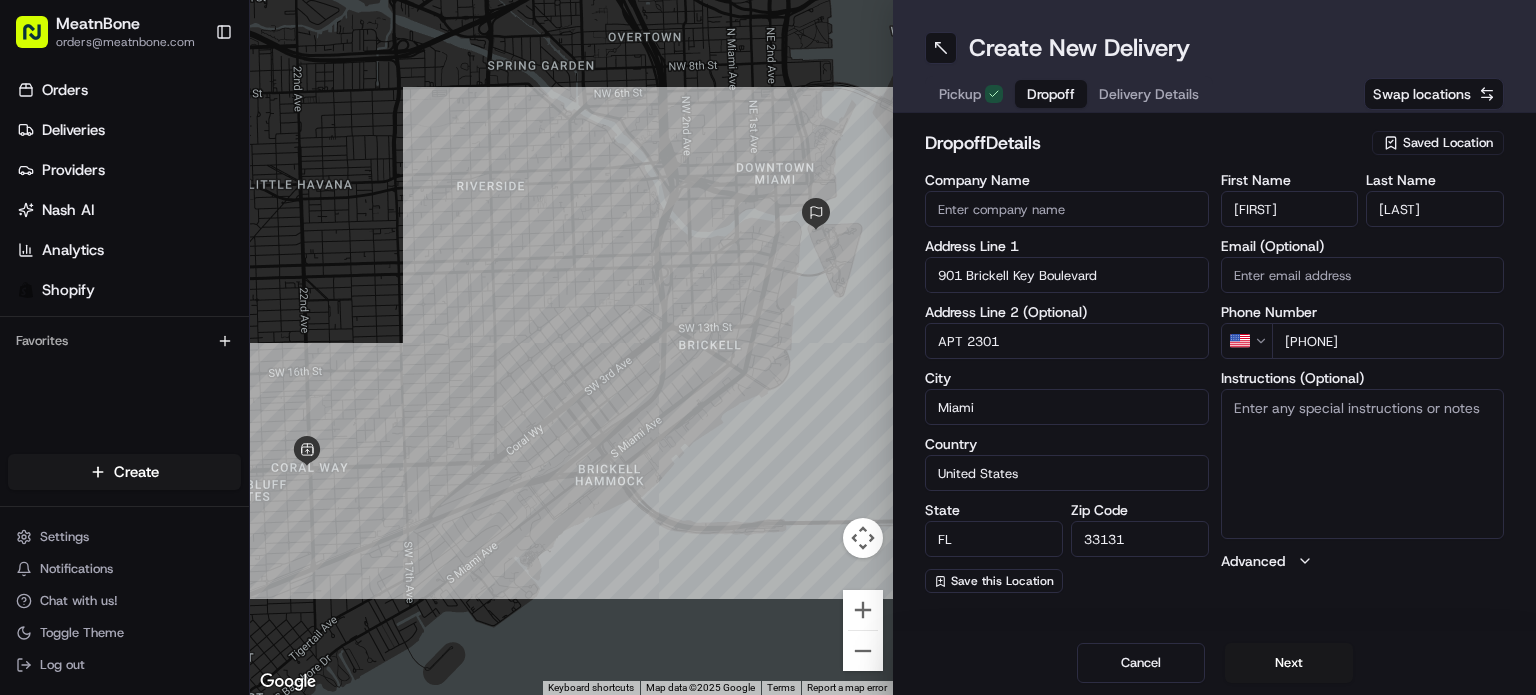 click on "Instructions (Optional)" at bounding box center [1363, 464] 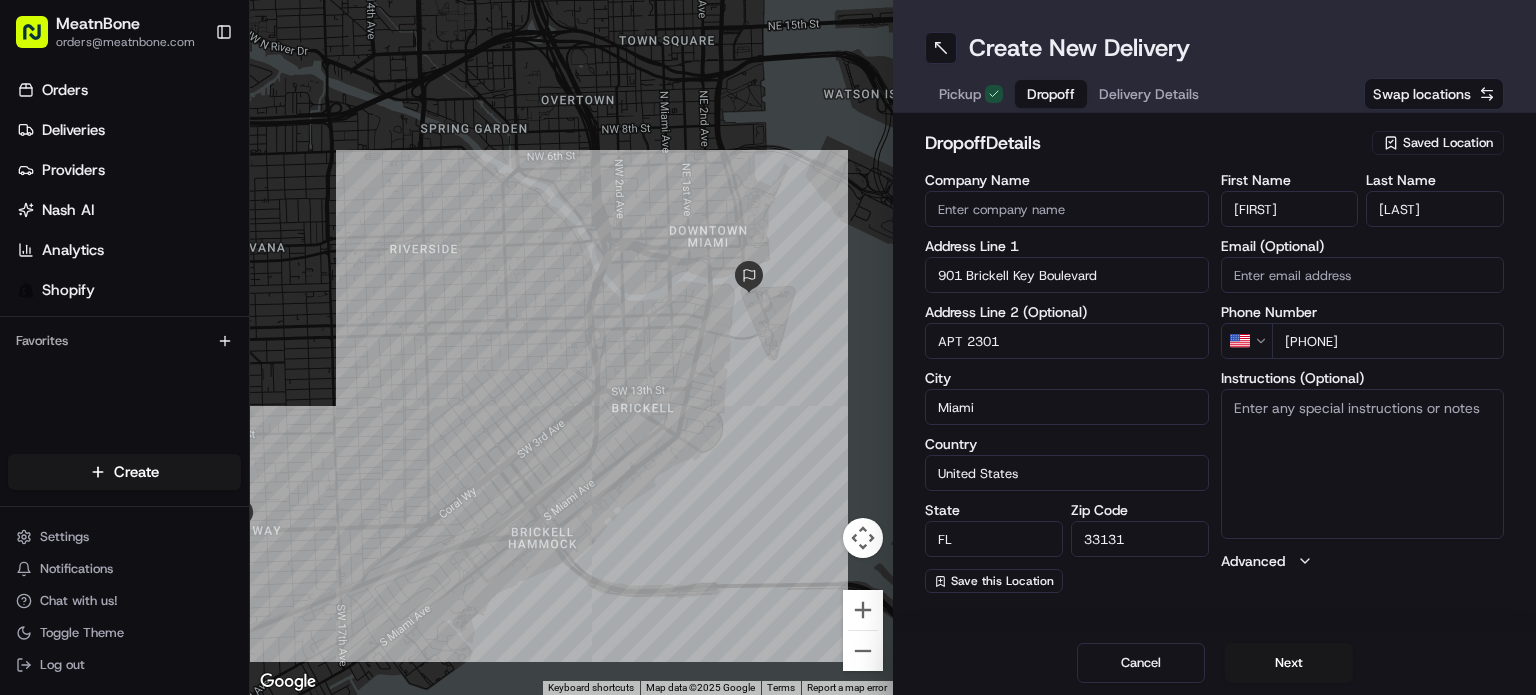 drag, startPoint x: 876, startPoint y: 235, endPoint x: 806, endPoint y: 299, distance: 94.847244 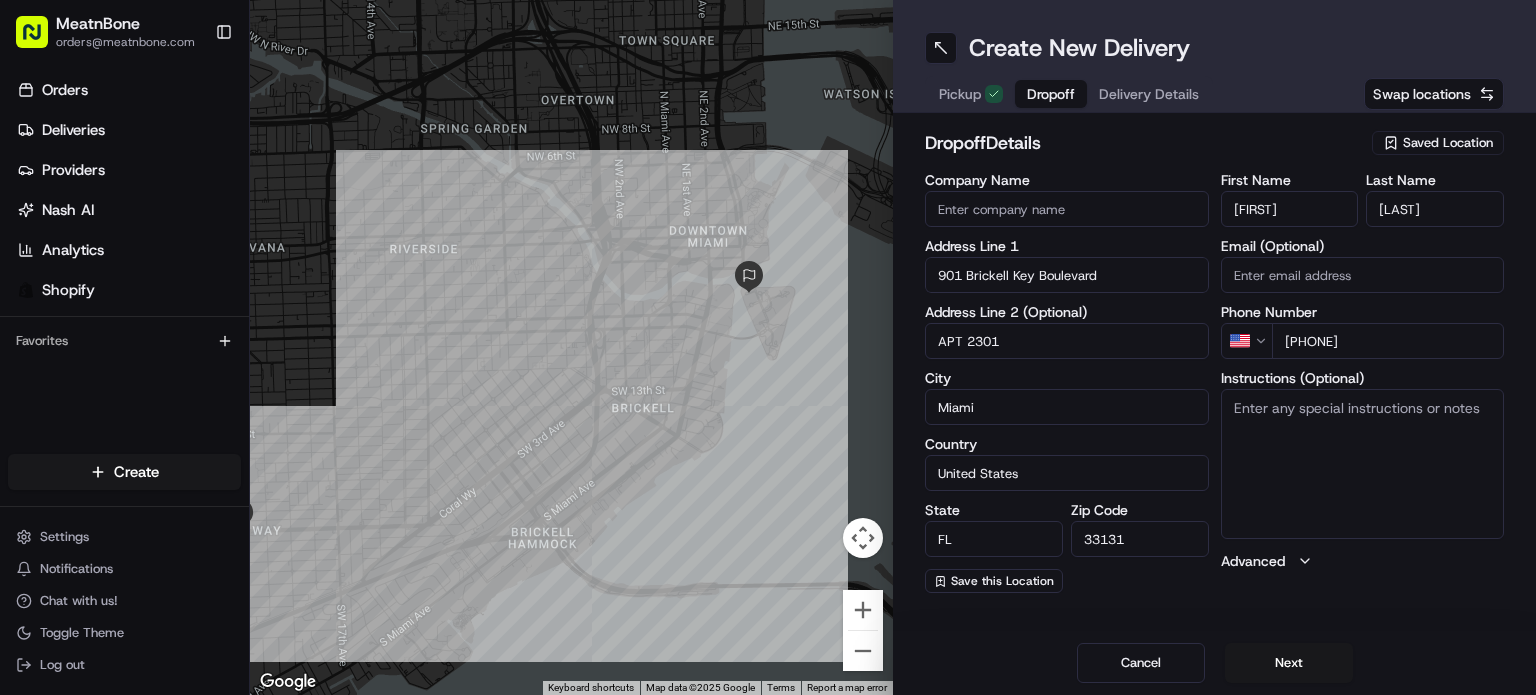 click on "Instructions (Optional)" at bounding box center [1363, 464] 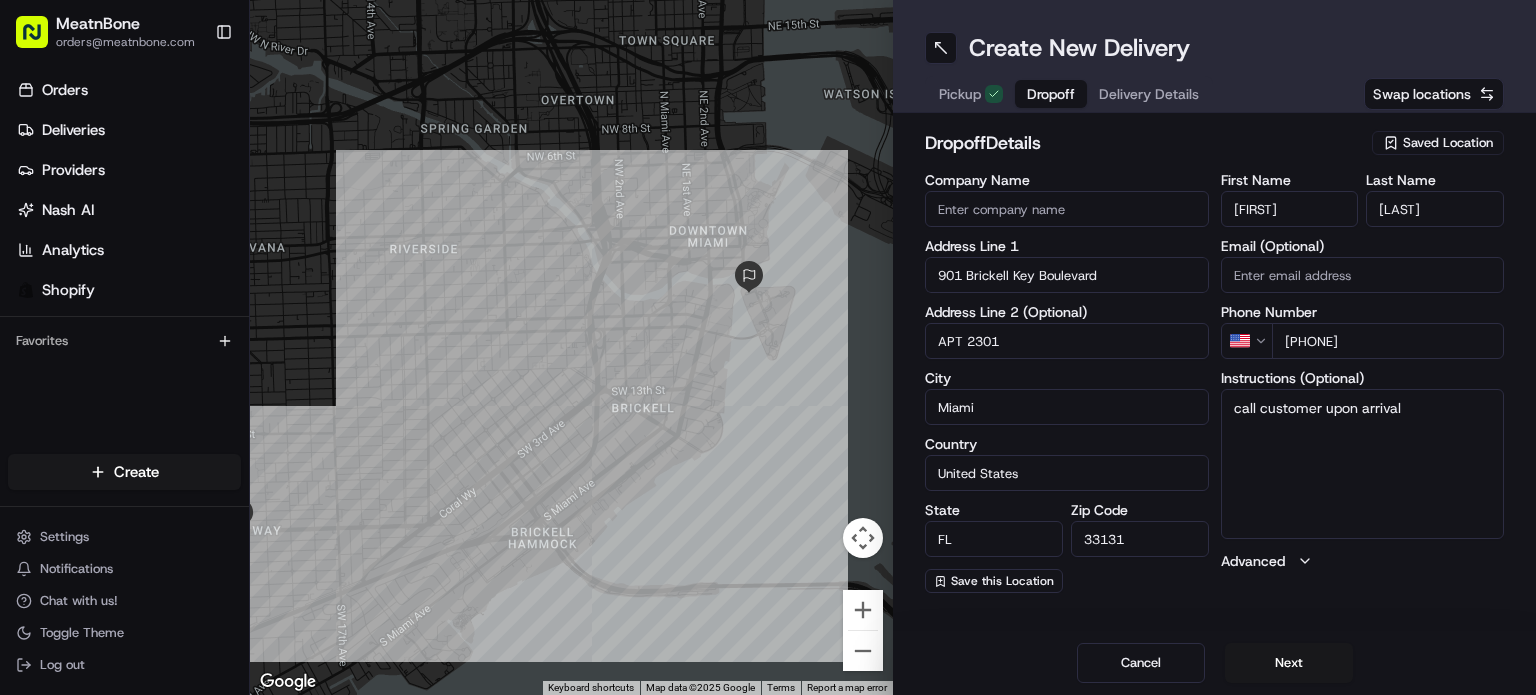 type on "call customer upon arrival" 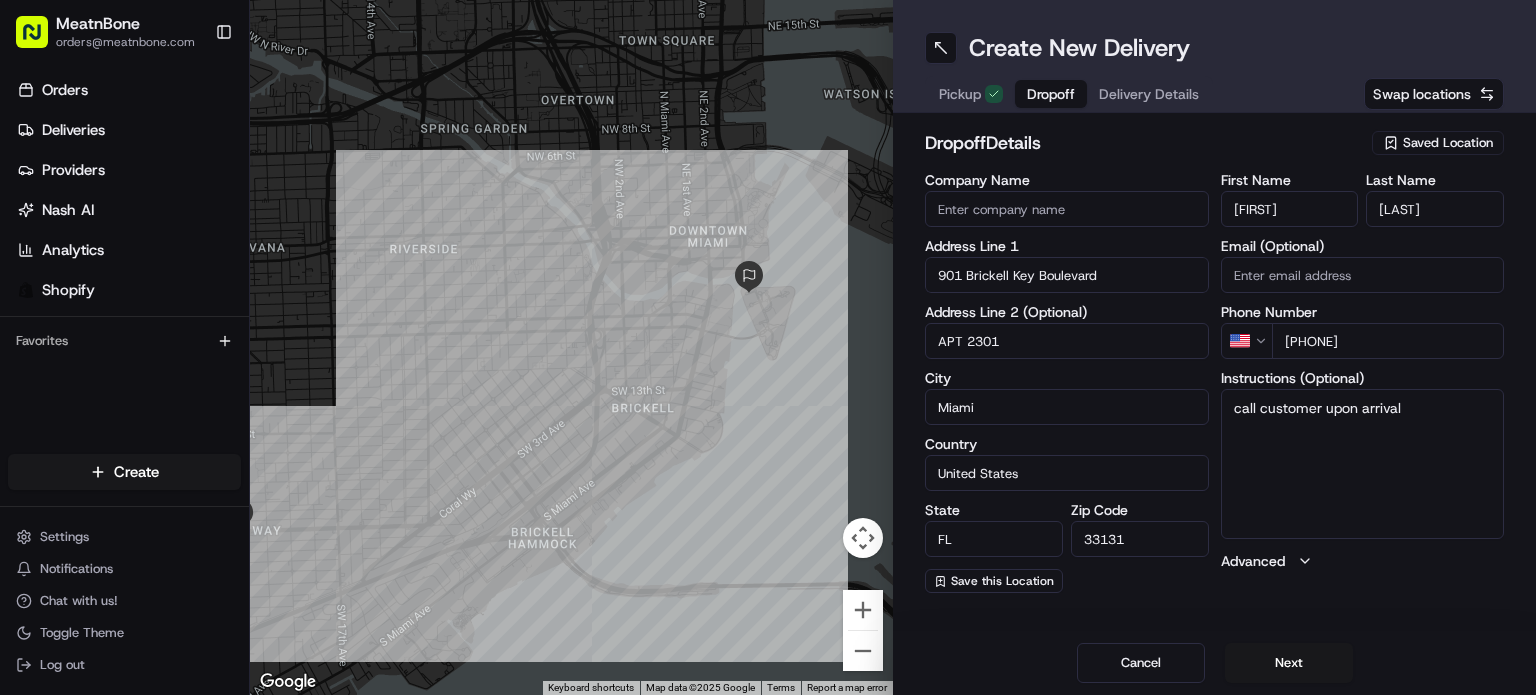 click on "Delivery Details" at bounding box center (1149, 94) 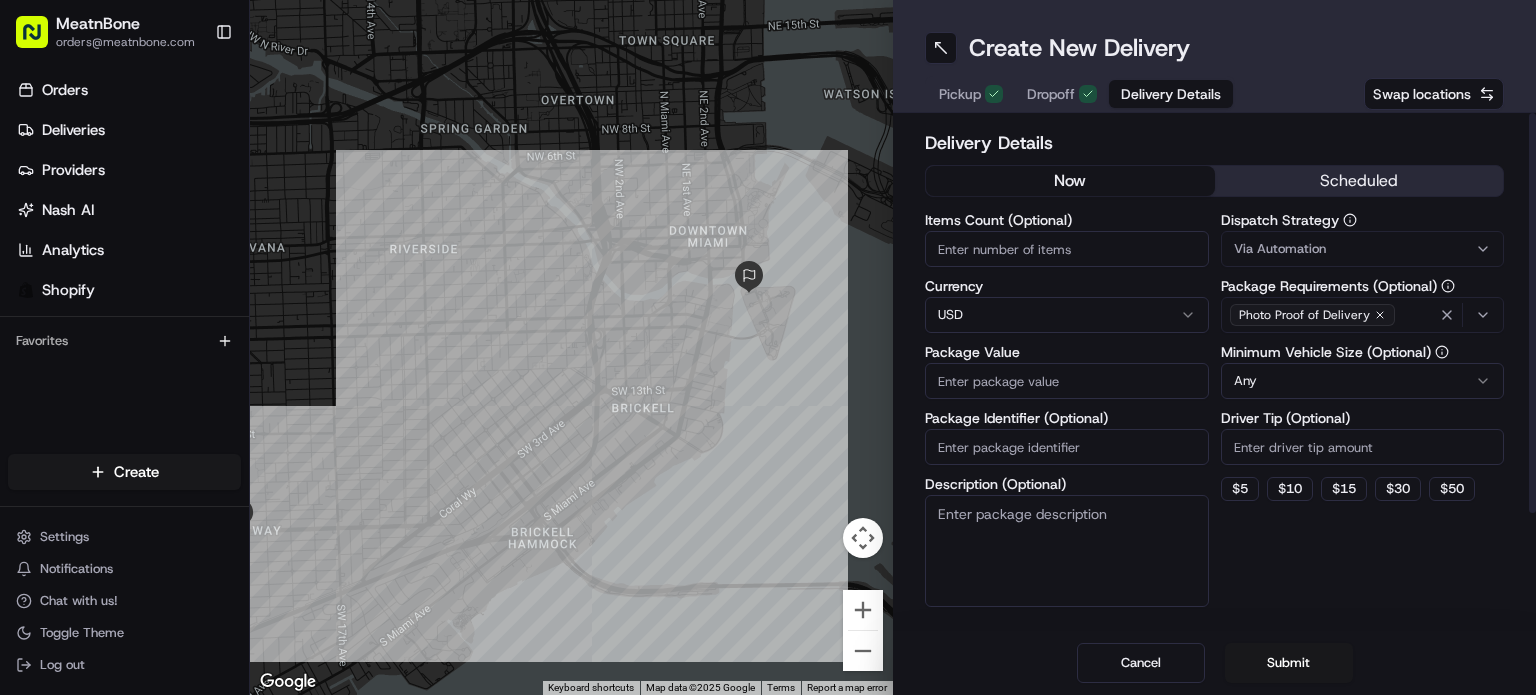 click on "Items Count (Optional)" at bounding box center [1067, 249] 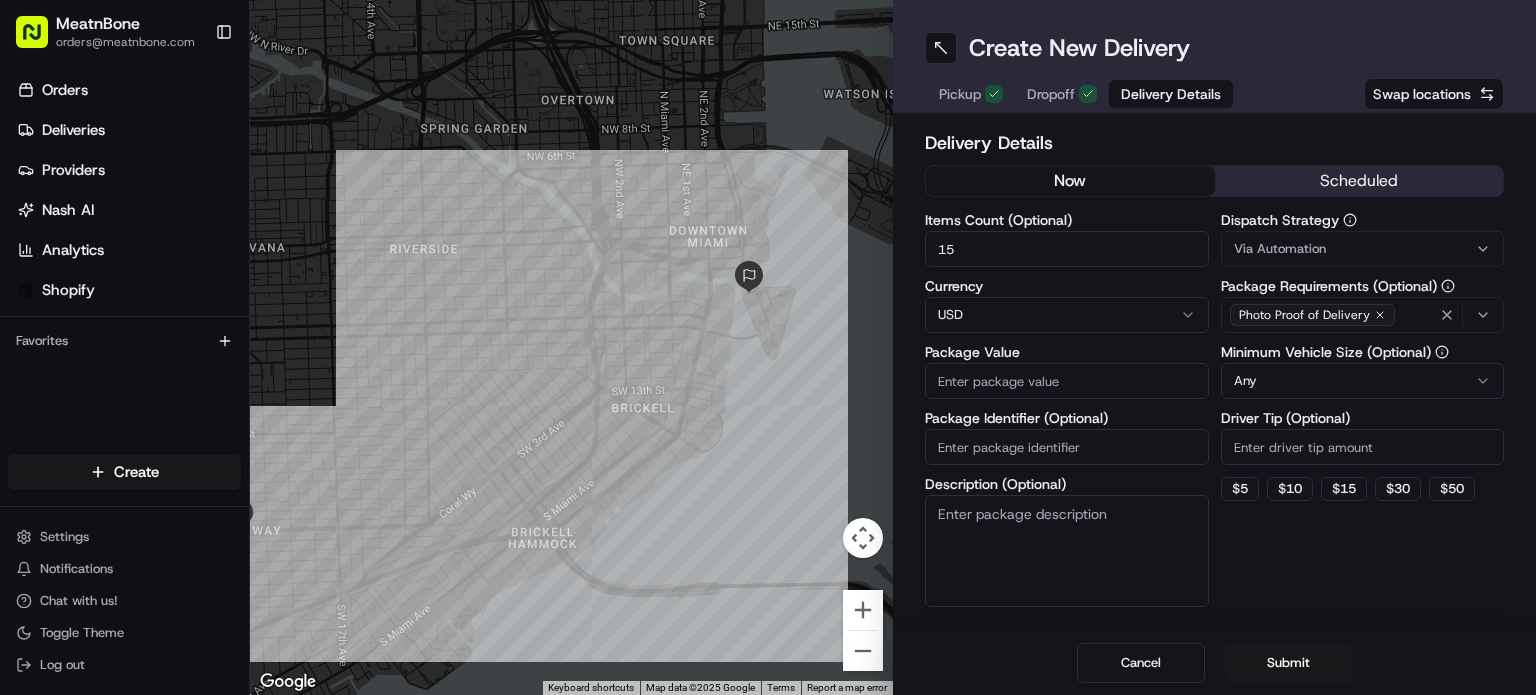 type on "15" 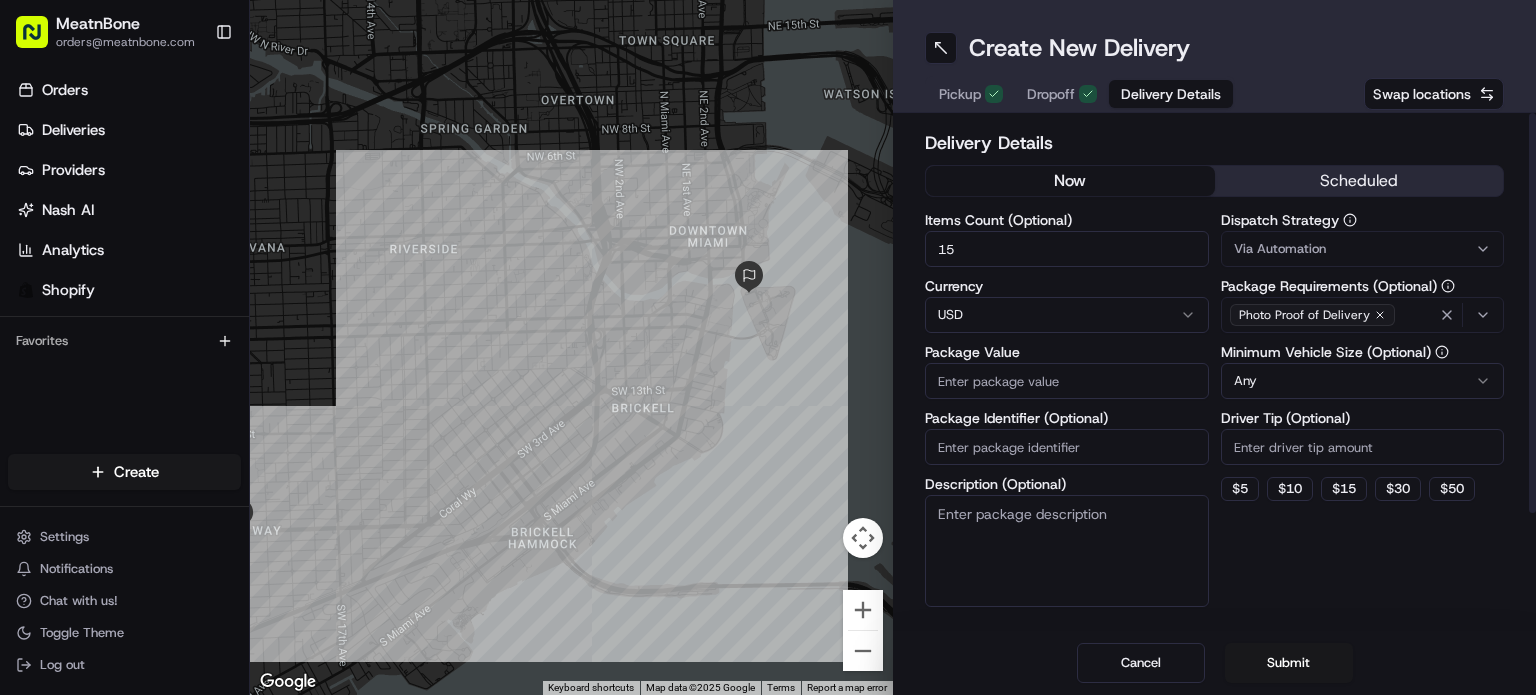 click on "Package Value" at bounding box center [1067, 381] 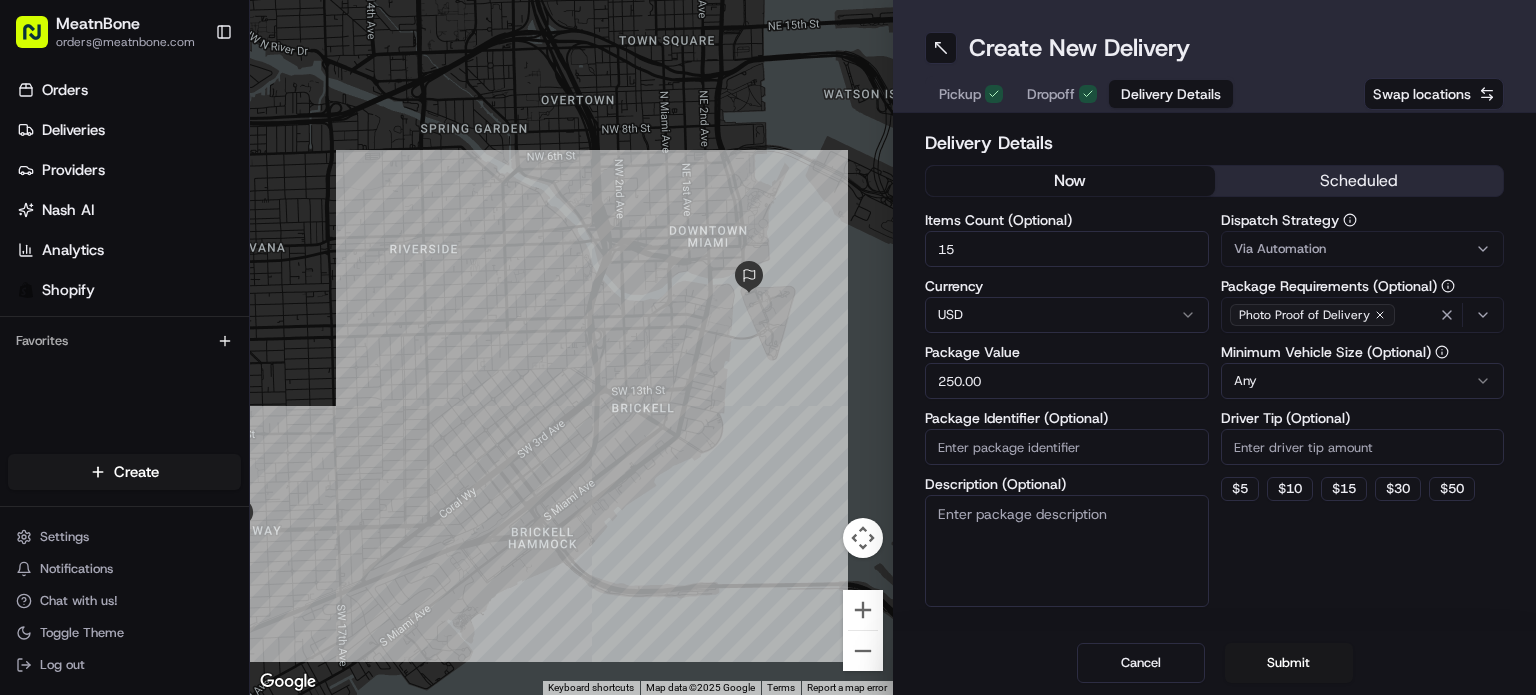 type on "250.00" 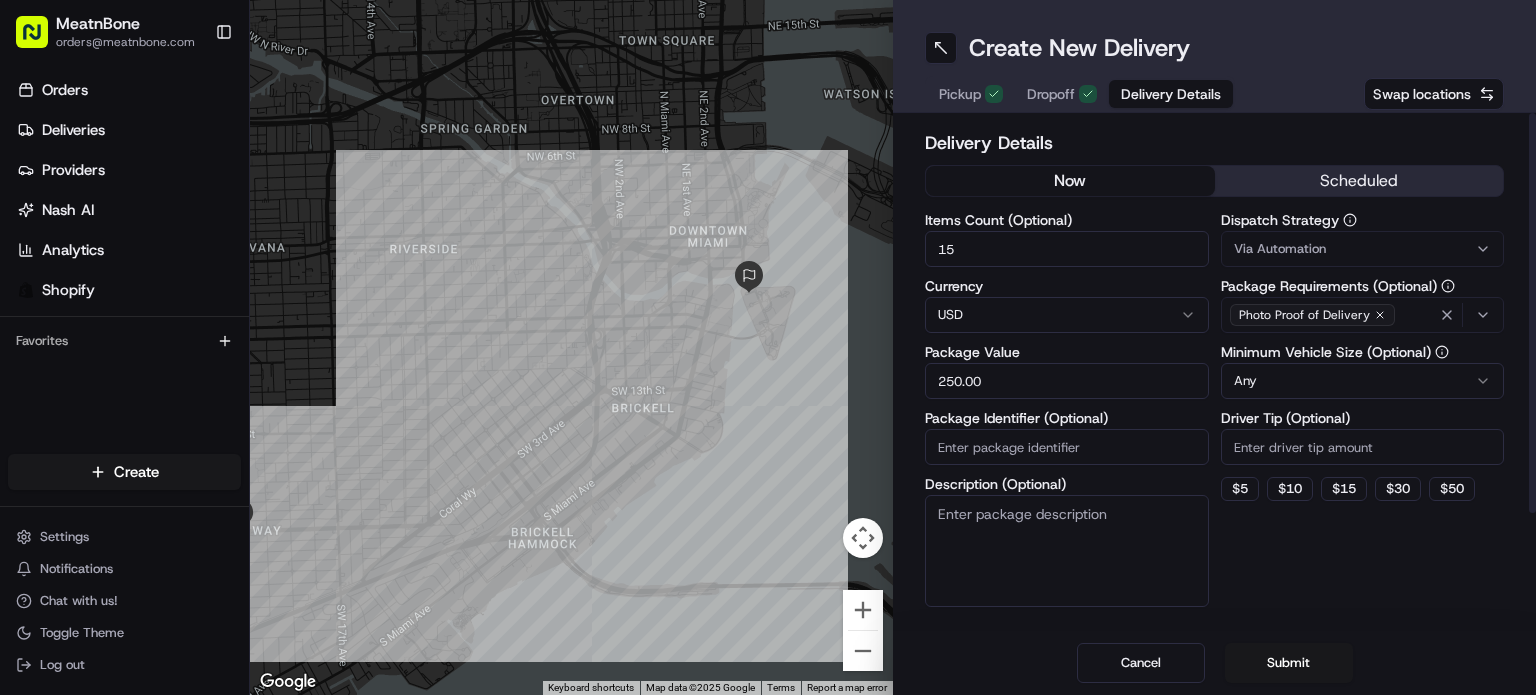 click on "Package Identifier (Optional)" at bounding box center (1067, 447) 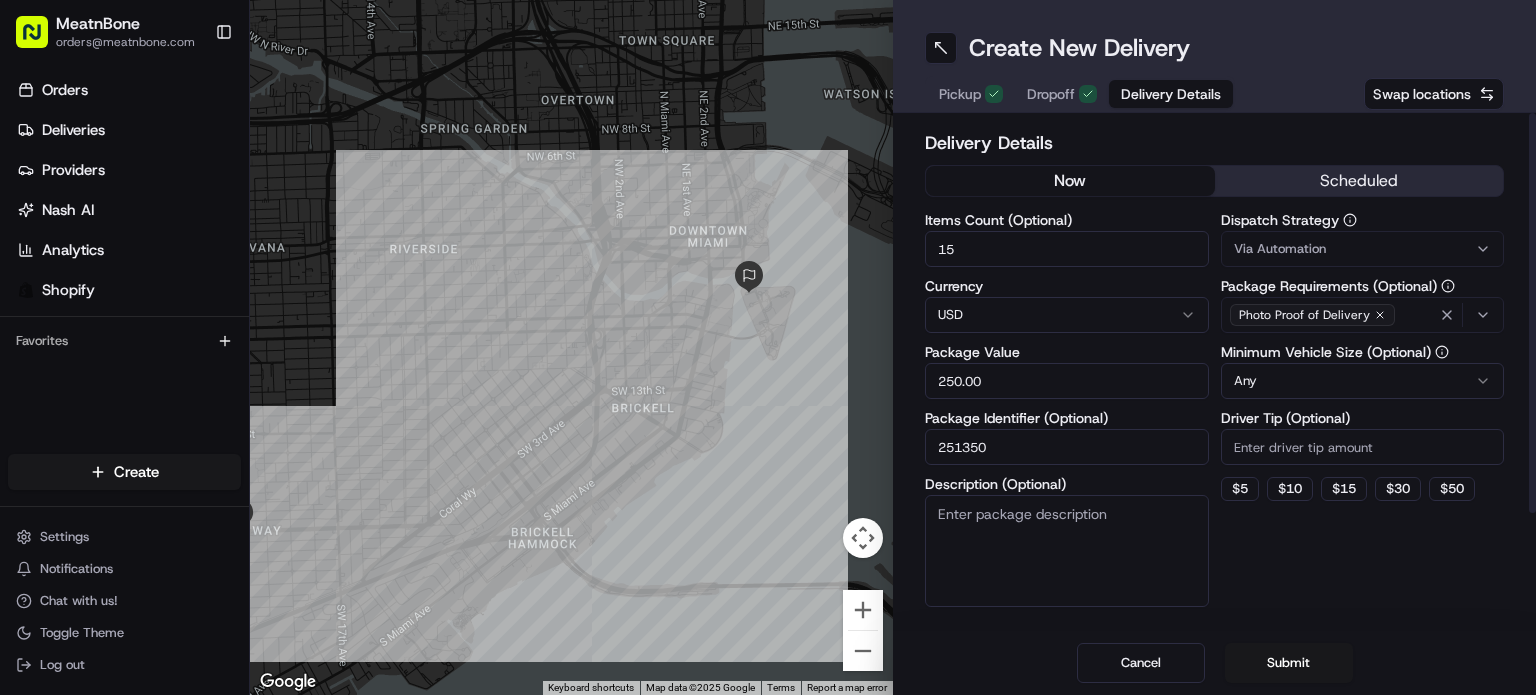 type on "251350" 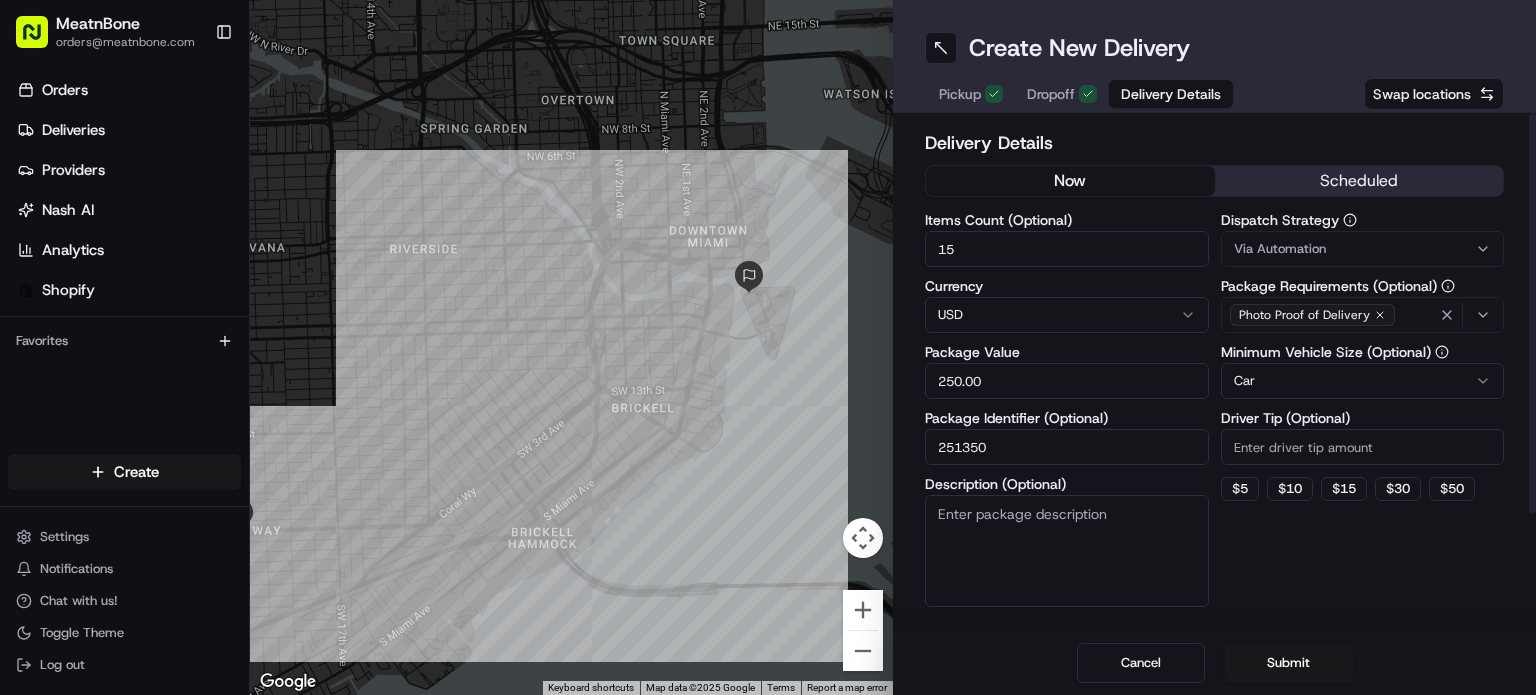 click on "Driver Tip (Optional)" at bounding box center (1363, 447) 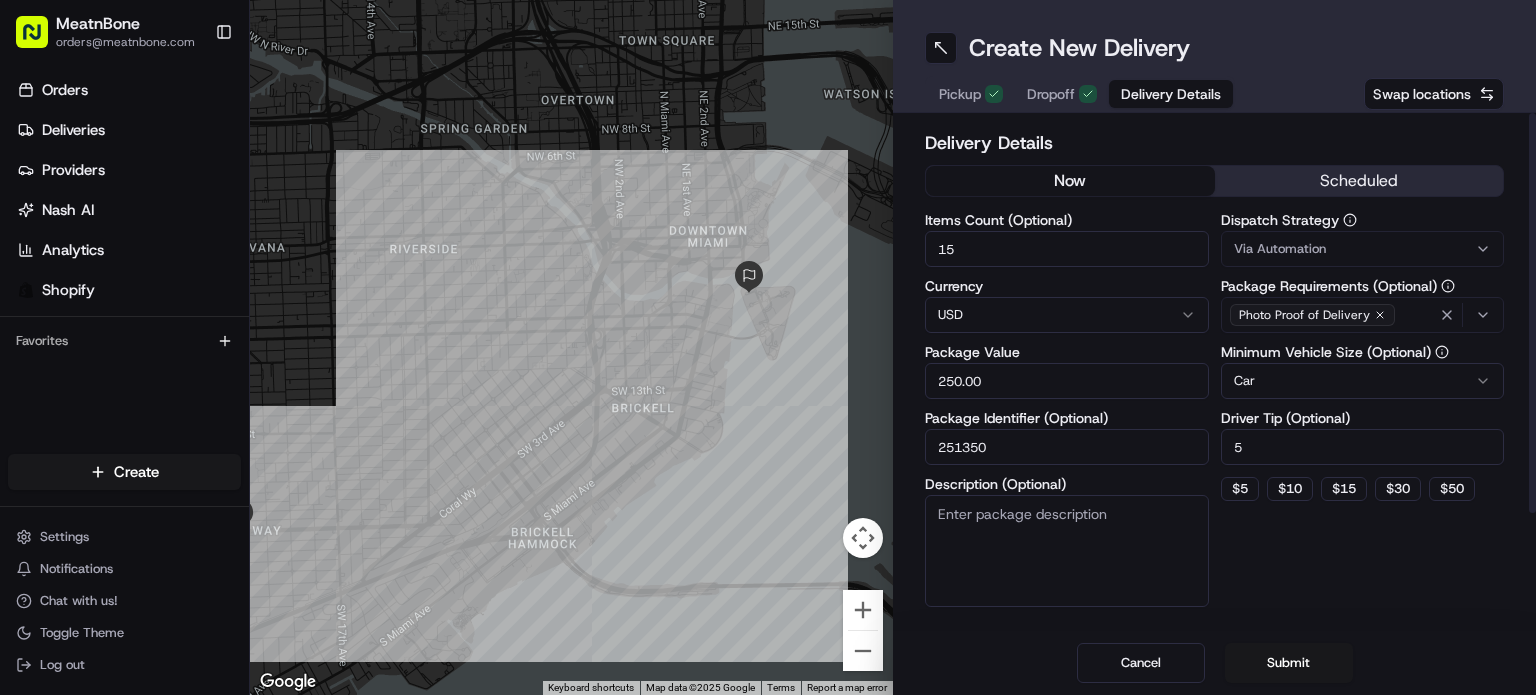 type on "5" 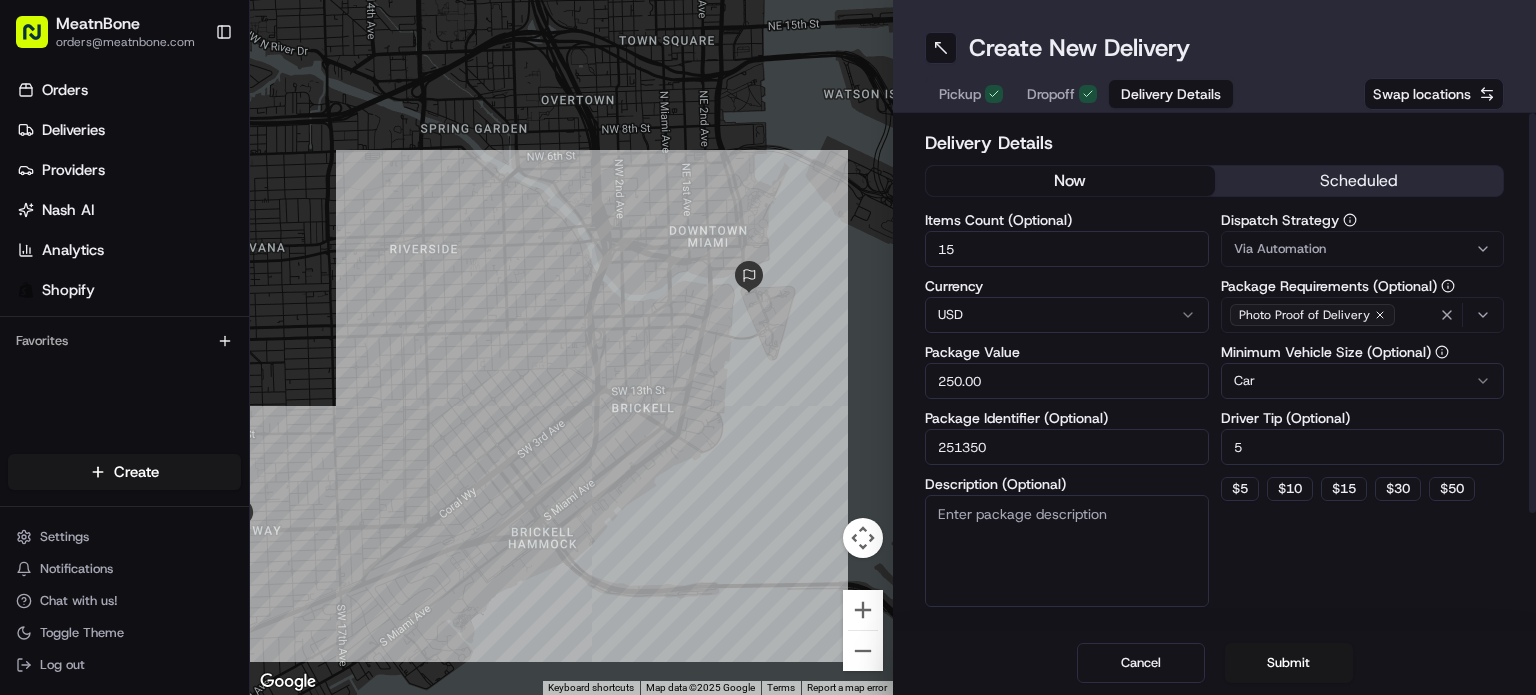 click on "Via Automation" at bounding box center (1363, 249) 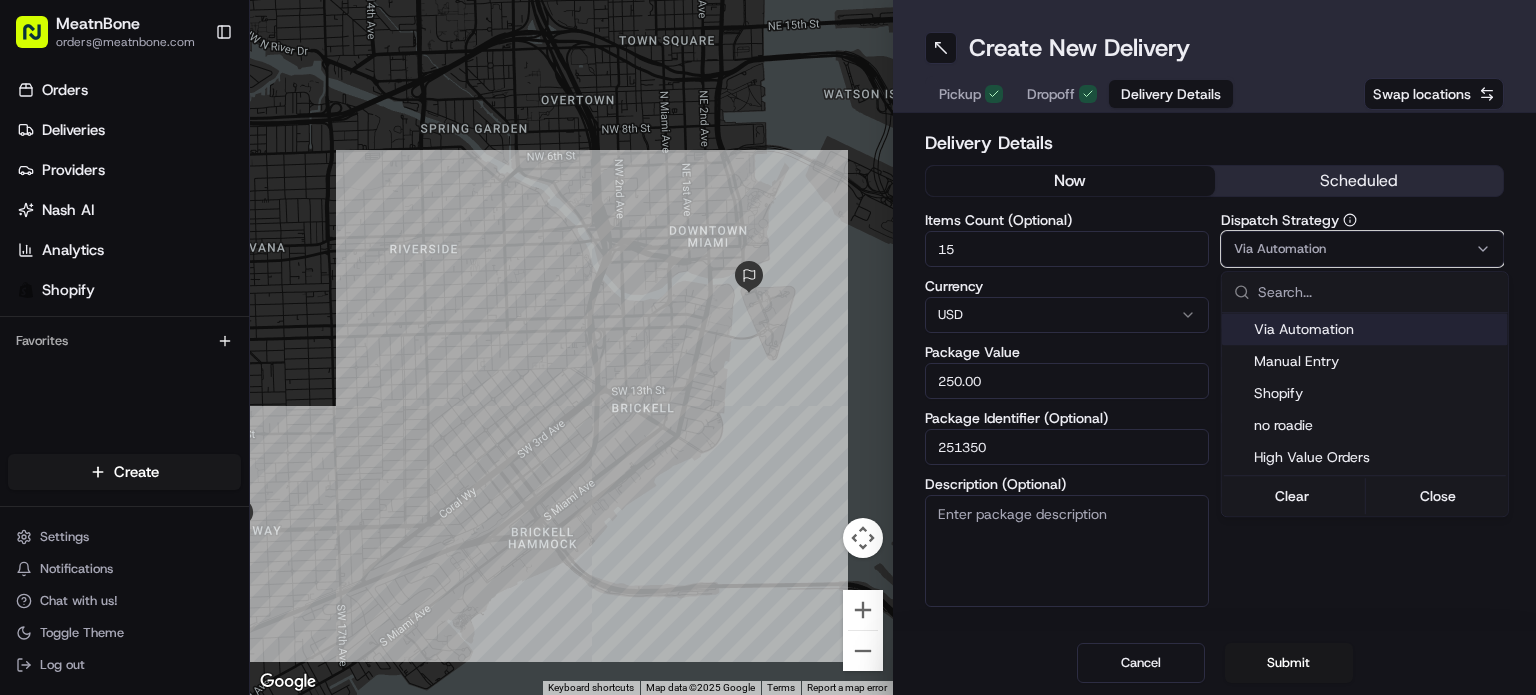 click on "MeatnBone [EMAIL] Toggle Sidebar Orders Deliveries Providers Nash AI Analytics Shopify Favorites Main Menu Members & Organization Organization Users Roles Preferences Customization Tracking Orchestration Automations Dispatch Strategy Locations Pickup Locations Dropoff Locations Billing Billing Refund Requests Integrations Notification Triggers Webhooks API Keys Request Logs Create Settings Notifications Chat with us! Toggle Theme Log out ← Move left → Move right ↑ Move up ↓ Move down + Zoom in - Zoom out Home Jump left by 75% End Jump right by 75% Page Up Jump up by 75% Page Down Jump down by 75% Keyboard shortcuts Map Data Map data ©2025 Google Map data ©2025 Google 500 m  Click to toggle between metric and imperial units Terms Report a map error Create New Delivery Pickup Dropoff Delivery Details Swap locations Delivery Details now scheduled Items Count (Optional) 15 Currency USD Package Value 250.00 Package Identifier (Optional) 251350 Description (Optional) Car 5 $ 5" at bounding box center [768, 347] 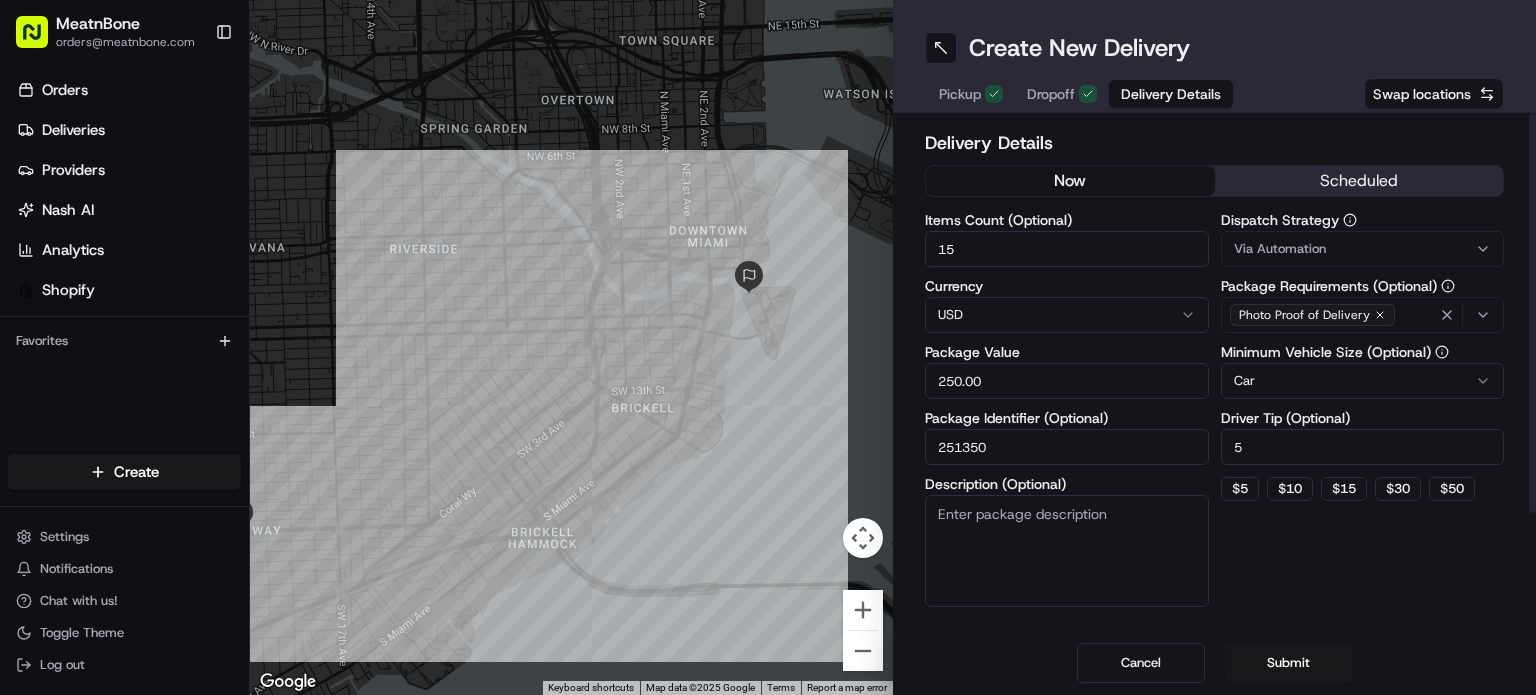 click 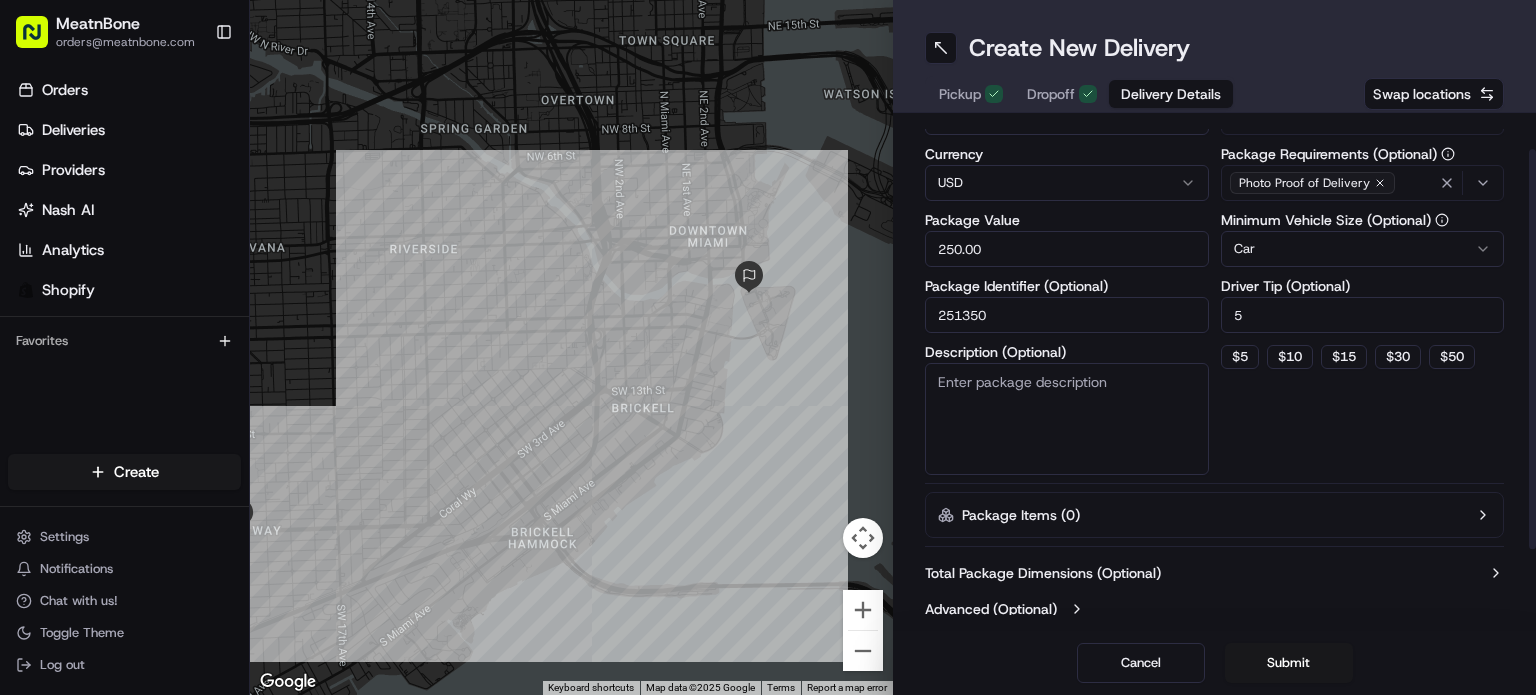 scroll, scrollTop: 0, scrollLeft: 0, axis: both 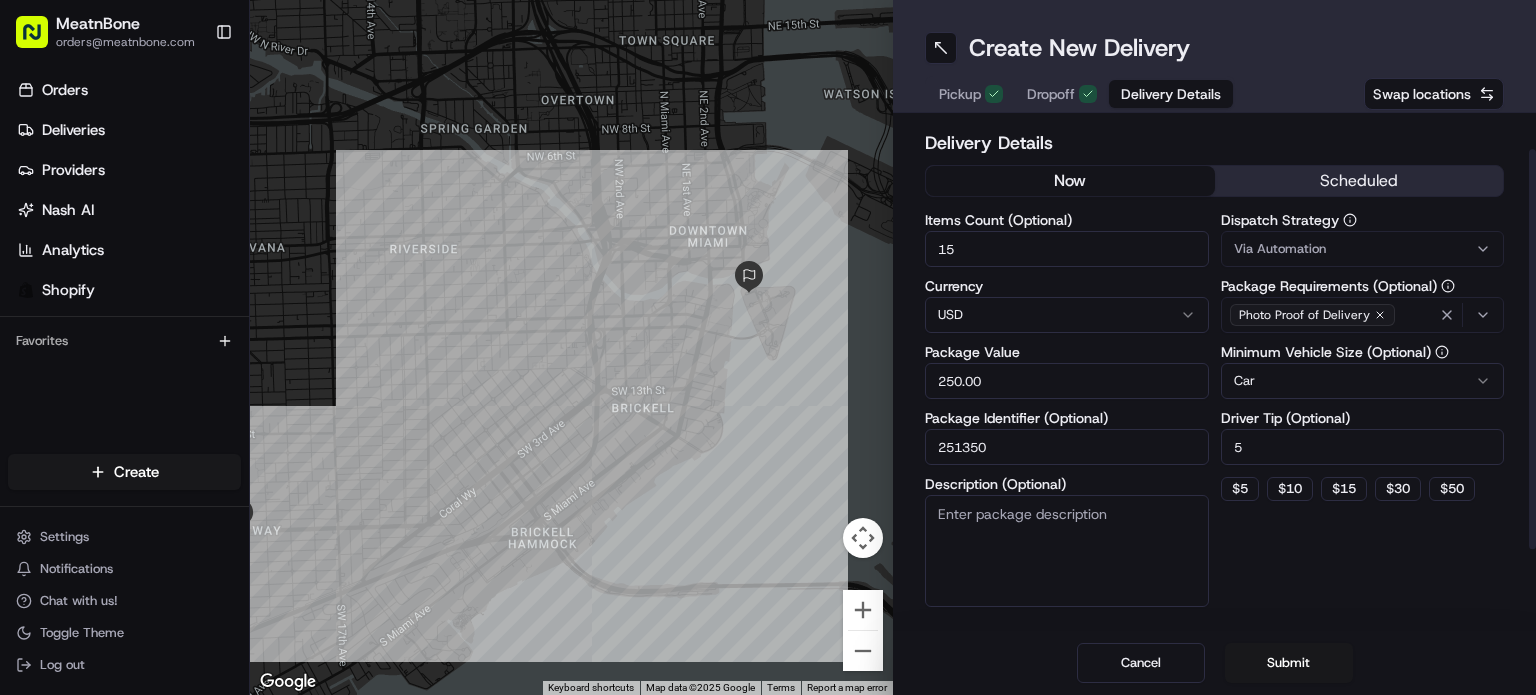 drag, startPoint x: 1533, startPoint y: 181, endPoint x: 1535, endPoint y: 166, distance: 15.132746 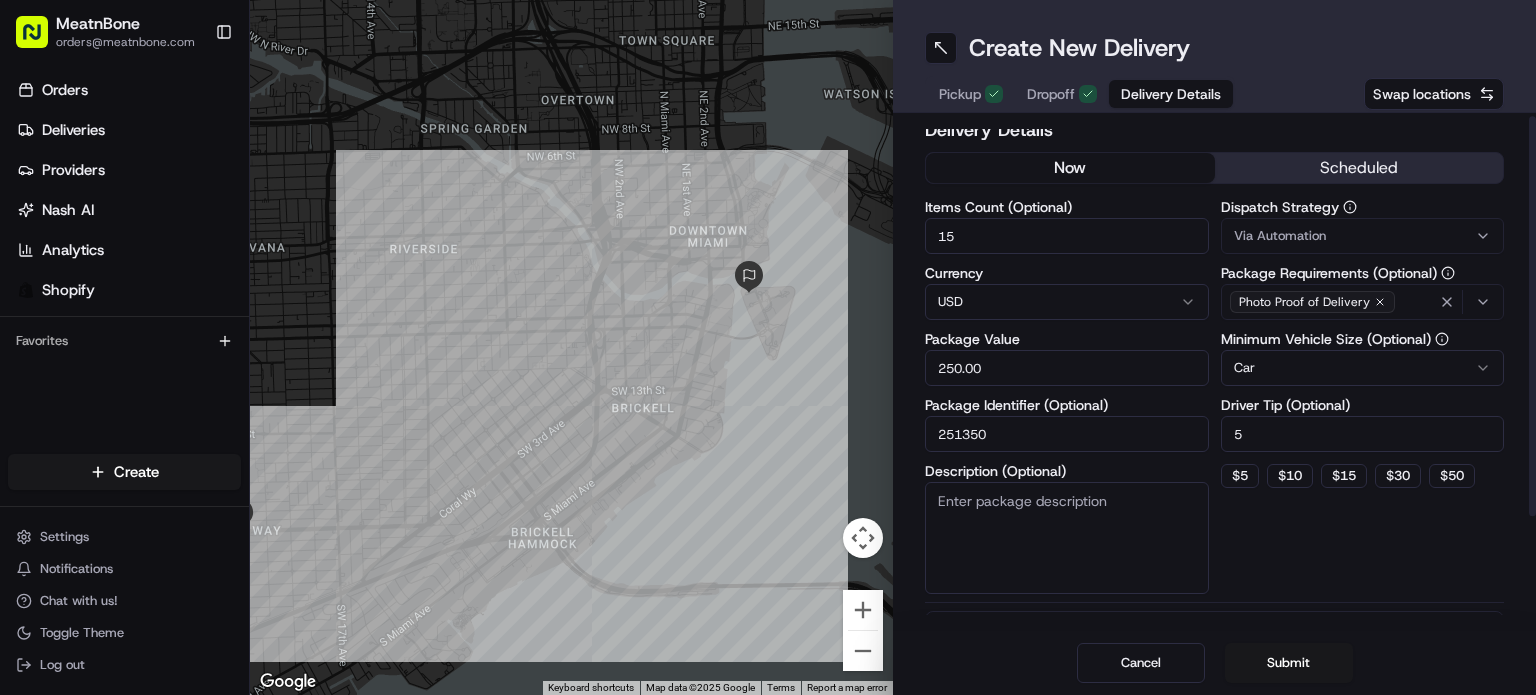 scroll, scrollTop: 0, scrollLeft: 0, axis: both 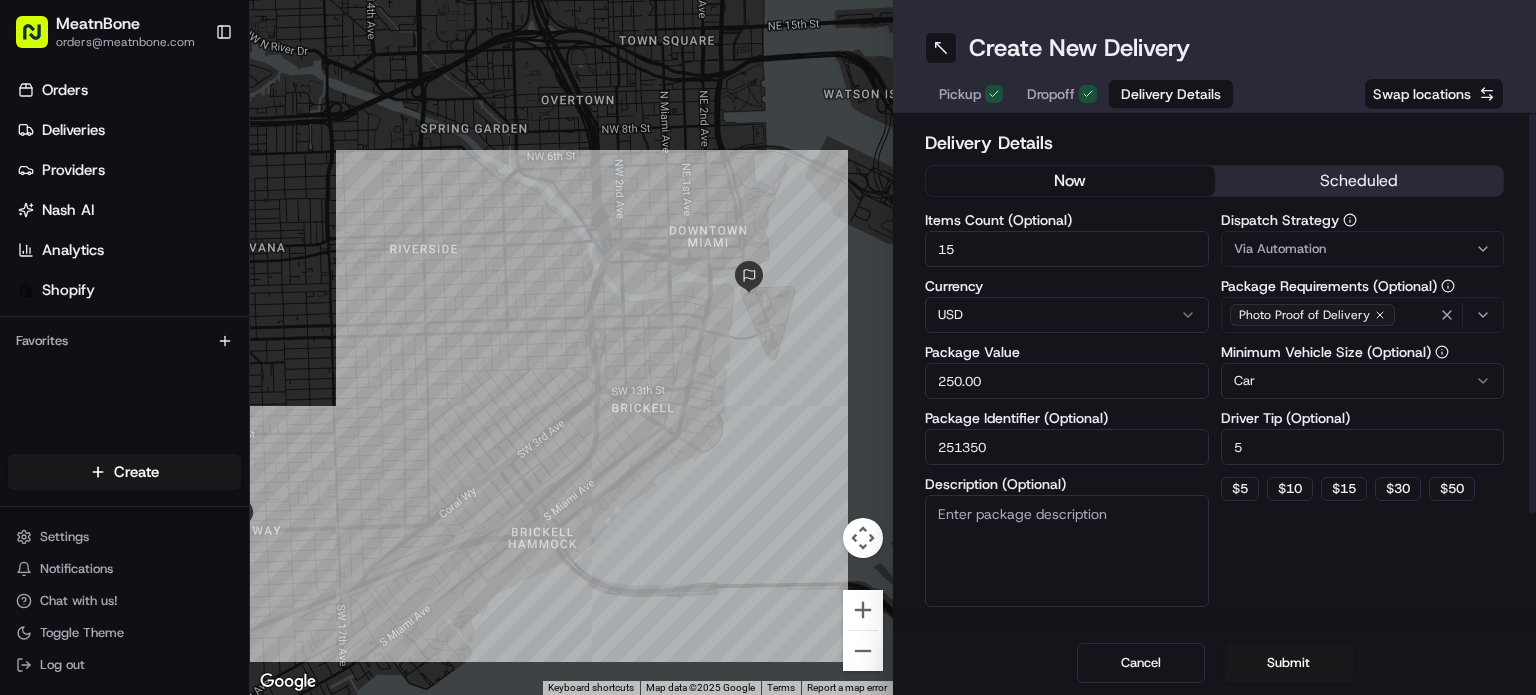 drag, startPoint x: 1534, startPoint y: 173, endPoint x: 1535, endPoint y: 157, distance: 16.03122 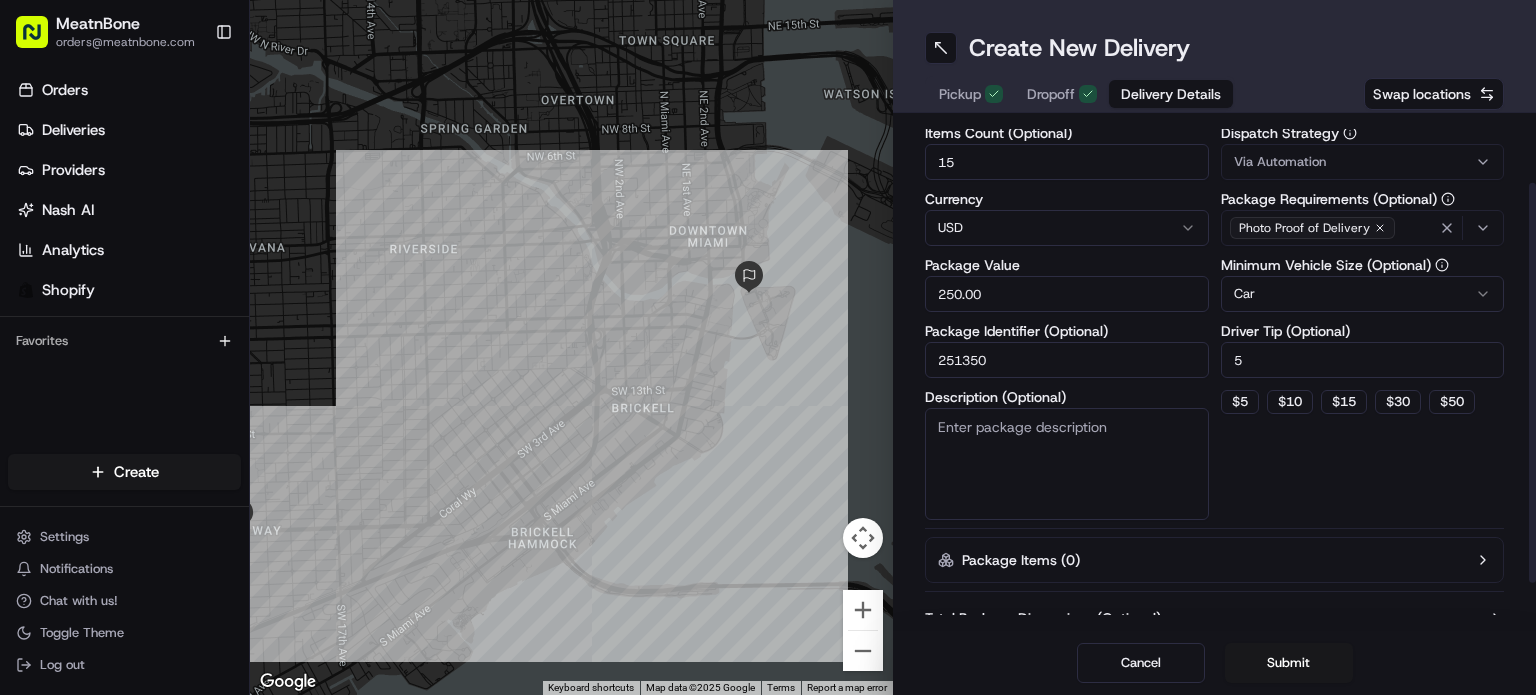 scroll, scrollTop: 66, scrollLeft: 0, axis: vertical 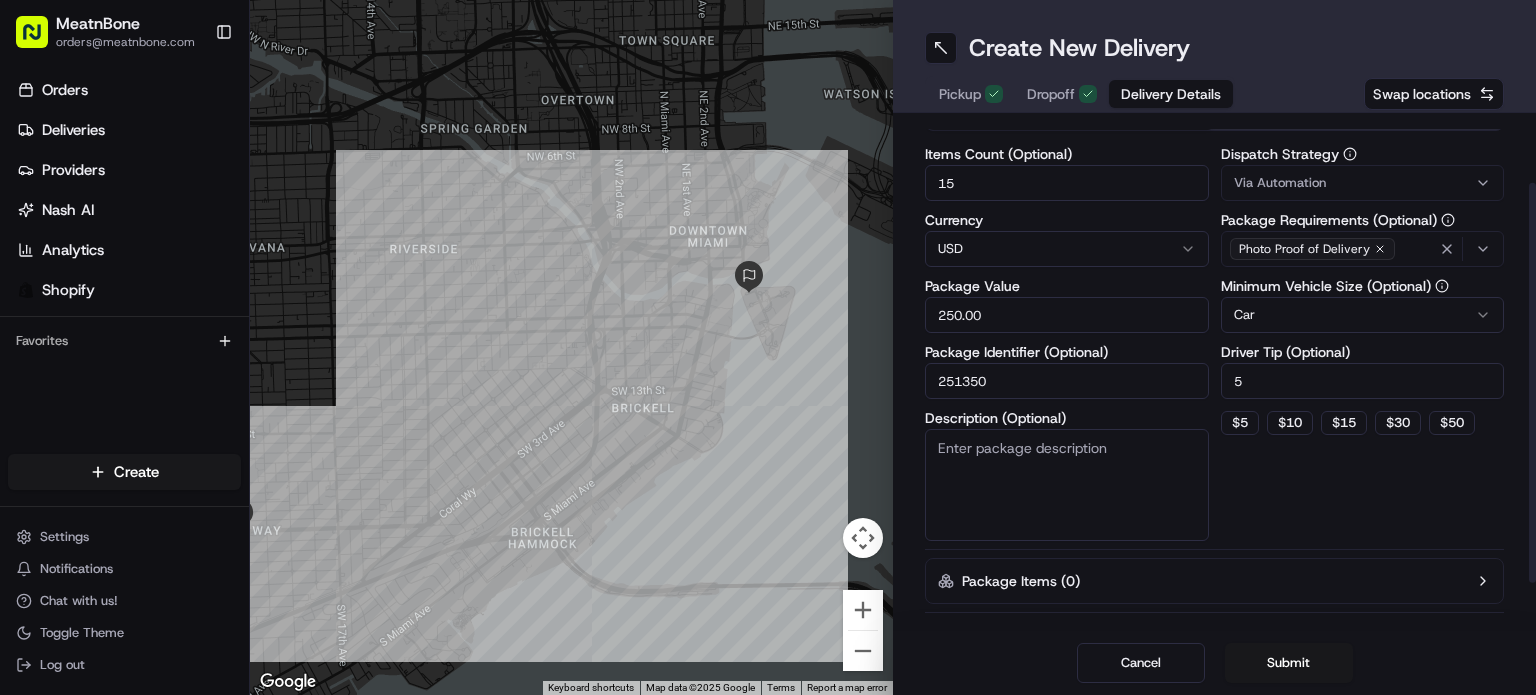 drag, startPoint x: 1535, startPoint y: 152, endPoint x: 1535, endPoint y: 207, distance: 55 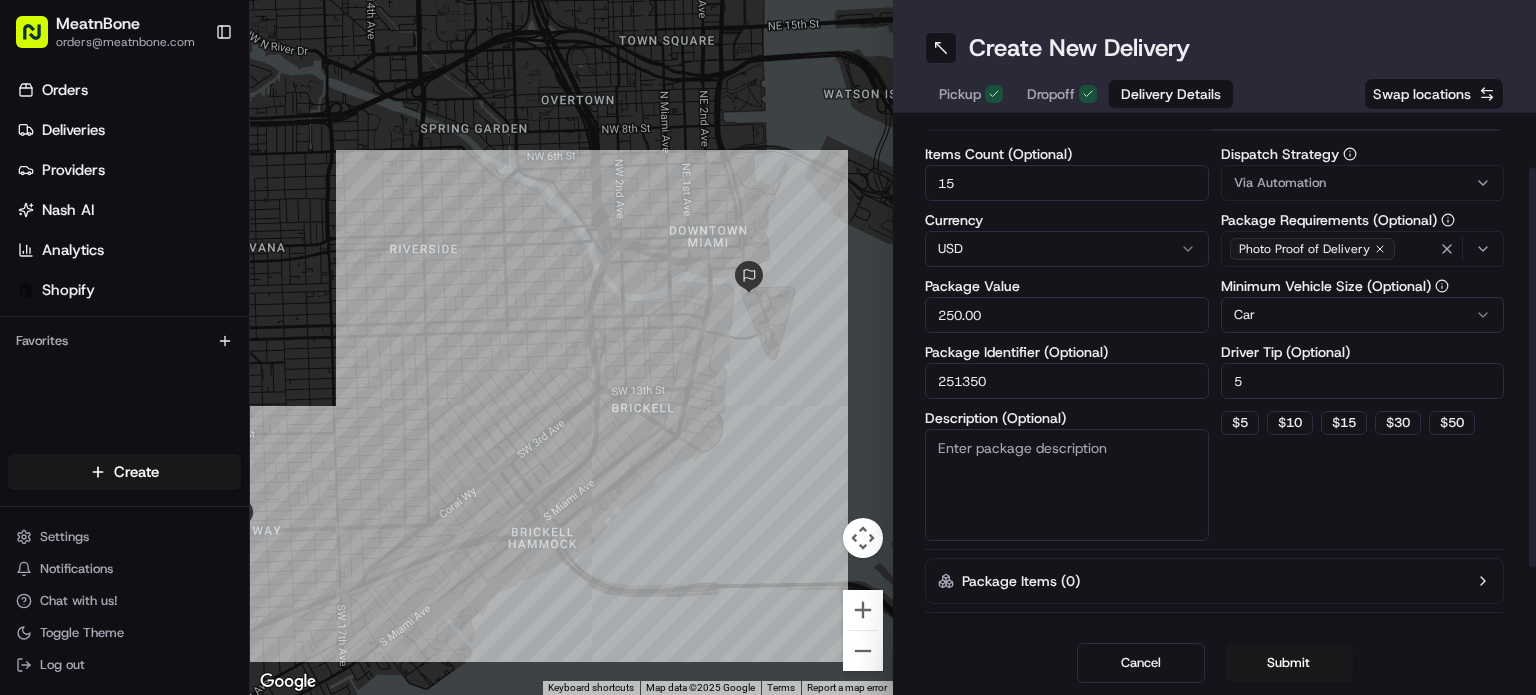 click on "Via Automation" at bounding box center (1363, 183) 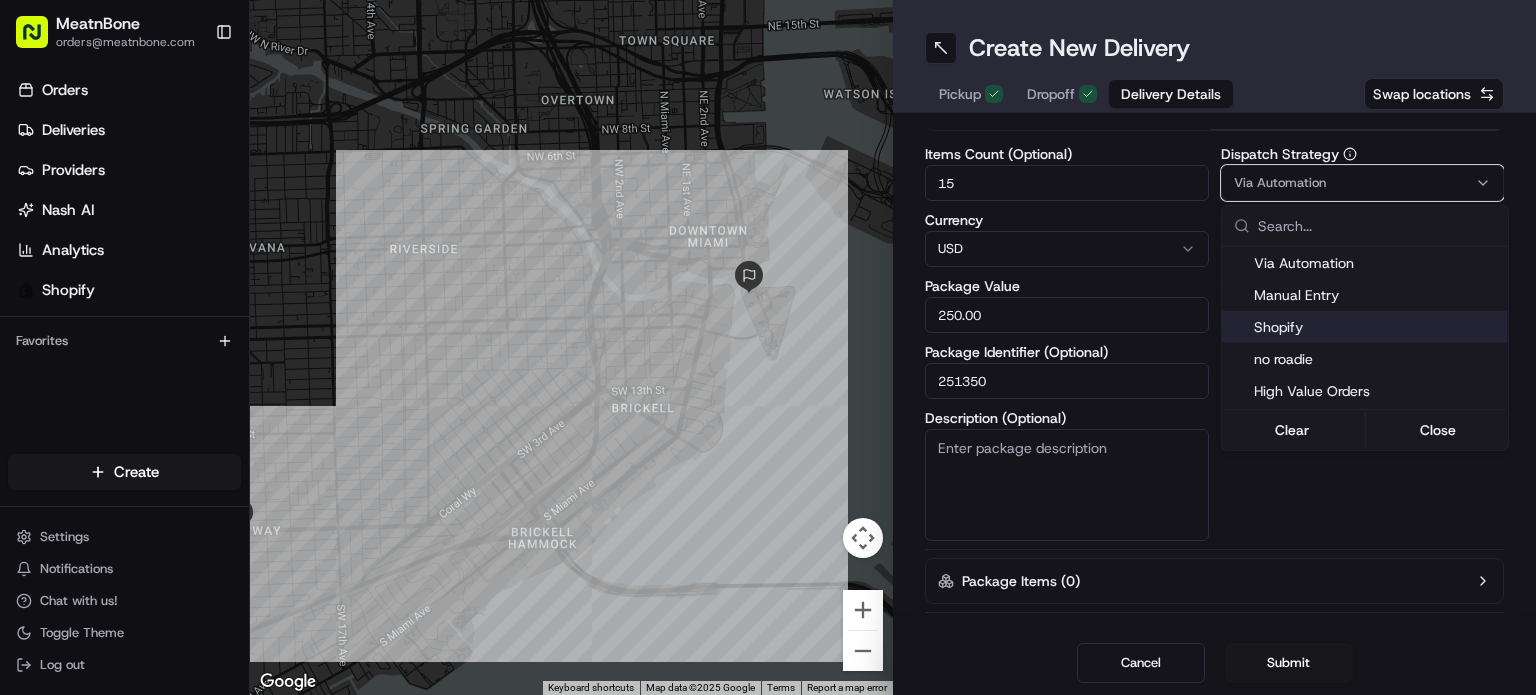 click on "Shopify" at bounding box center (1377, 327) 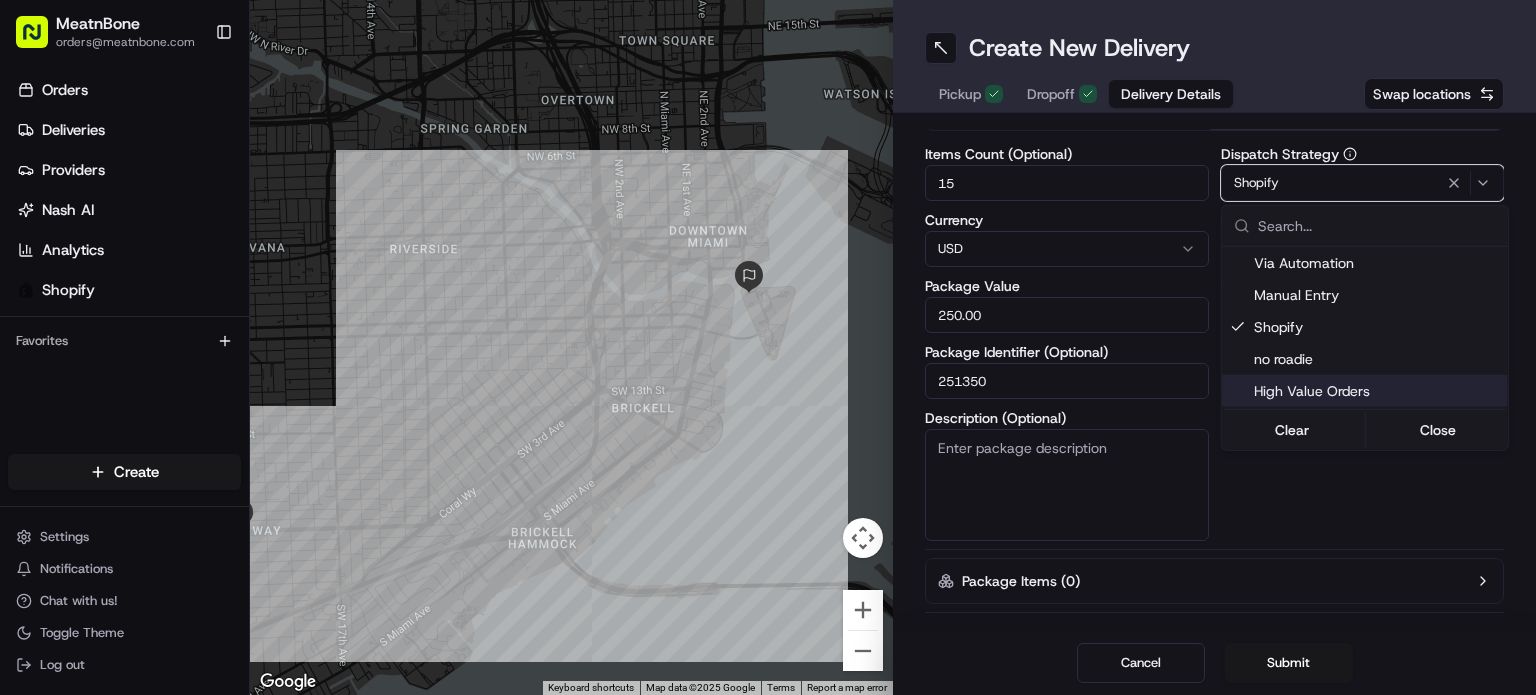 click on "MeatnBone [EMAIL] Toggle Sidebar Orders Deliveries Providers Nash AI Analytics Shopify Favorites Main Menu Members & Organization Organization Users Roles Preferences Customization Tracking Orchestration Automations Dispatch Strategy Locations Pickup Locations Dropoff Locations Billing Billing Refund Requests Integrations Notification Triggers Webhooks API Keys Request Logs Create Settings Notifications Chat with us! Toggle Theme Log out ← Move left → Move right ↑ Move up ↓ Move down + Zoom in - Zoom out Home Jump left by 75% End Jump right by 75% Page Up Jump up by 75% Page Down Jump down by 75% Keyboard shortcuts Map Data Map data ©2025 Google Map data ©2025 Google 500 m  Click to toggle between metric and imperial units Terms Report a map error Create New Delivery Pickup Dropoff Delivery Details Swap locations Delivery Details now scheduled Items Count (Optional) 15 Currency USD Package Value 250.00 Package Identifier (Optional) 251350 Description (Optional) Shopify" at bounding box center [768, 347] 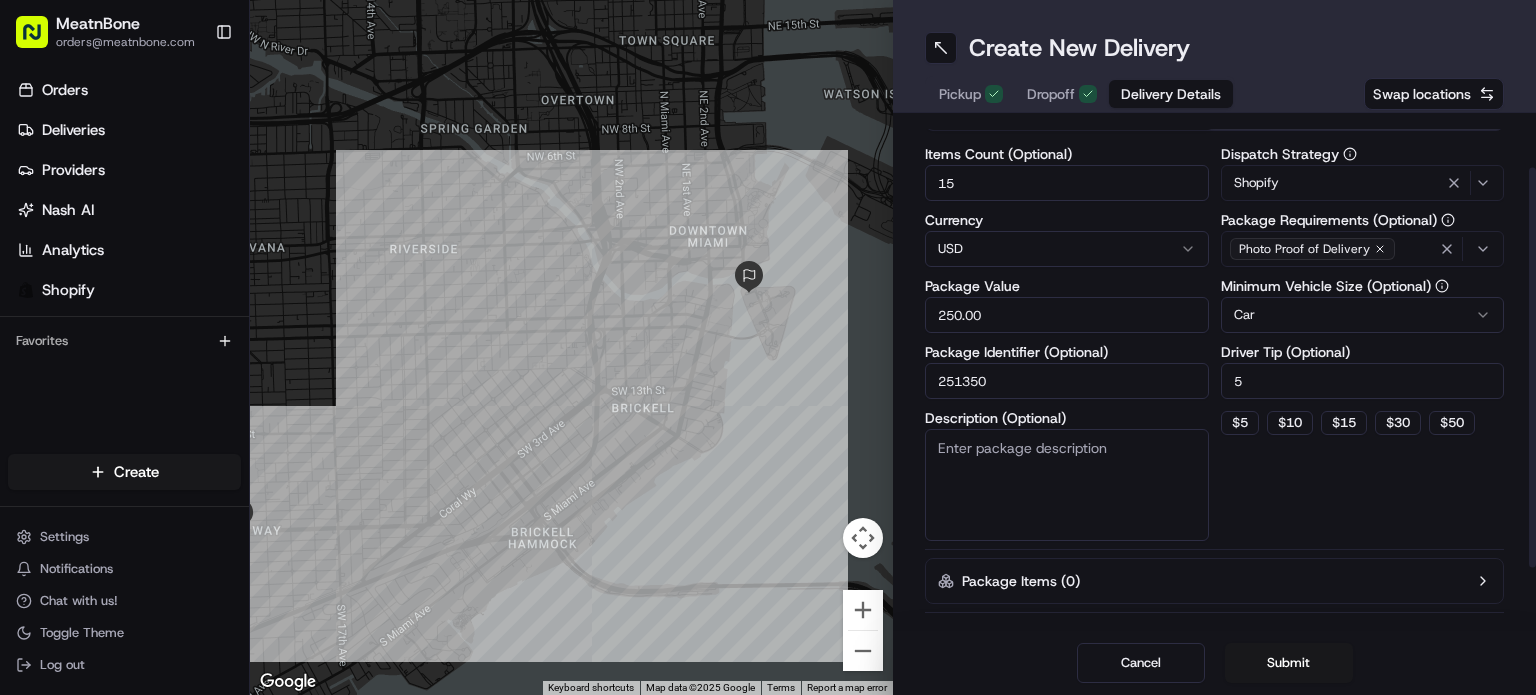 click on "Shopify" at bounding box center (1363, 183) 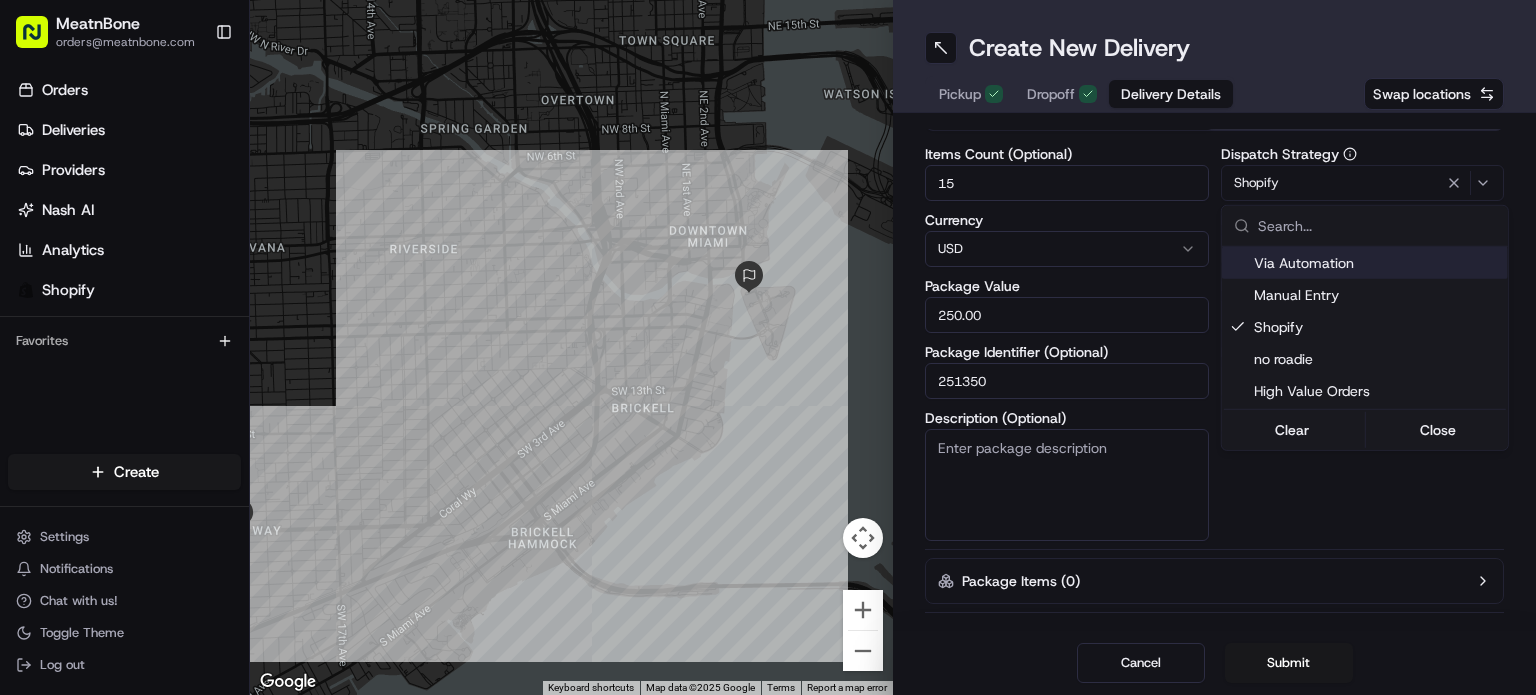click on "MeatnBone [EMAIL] Toggle Sidebar Orders Deliveries Providers Nash AI Analytics Shopify Favorites Main Menu Members & Organization Organization Users Roles Preferences Customization Tracking Orchestration Automations Dispatch Strategy Locations Pickup Locations Dropoff Locations Billing Billing Refund Requests Integrations Notification Triggers Webhooks API Keys Request Logs Create Settings Notifications Chat with us! Toggle Theme Log out ← Move left → Move right ↑ Move up ↓ Move down + Zoom in - Zoom out Home Jump left by 75% End Jump right by 75% Page Up Jump up by 75% Page Down Jump down by 75% Keyboard shortcuts Map Data Map data ©2025 Google Map data ©2025 Google 500 m  Click to toggle between metric and imperial units Terms Report a map error Create New Delivery Pickup Dropoff Delivery Details Swap locations Delivery Details now scheduled Items Count (Optional) 15 Currency USD Package Value 250.00 Package Identifier (Optional) 251350 Description (Optional) Shopify" at bounding box center [768, 347] 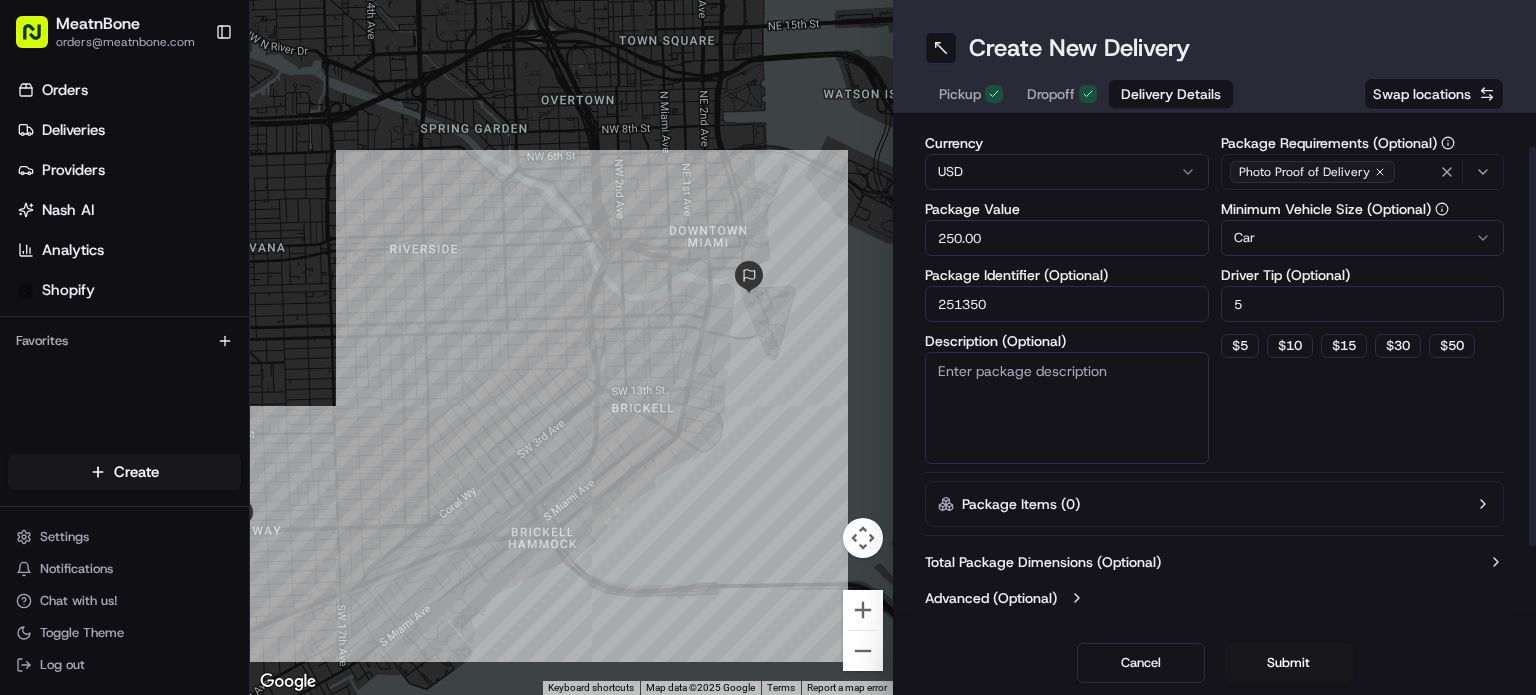 scroll, scrollTop: 0, scrollLeft: 0, axis: both 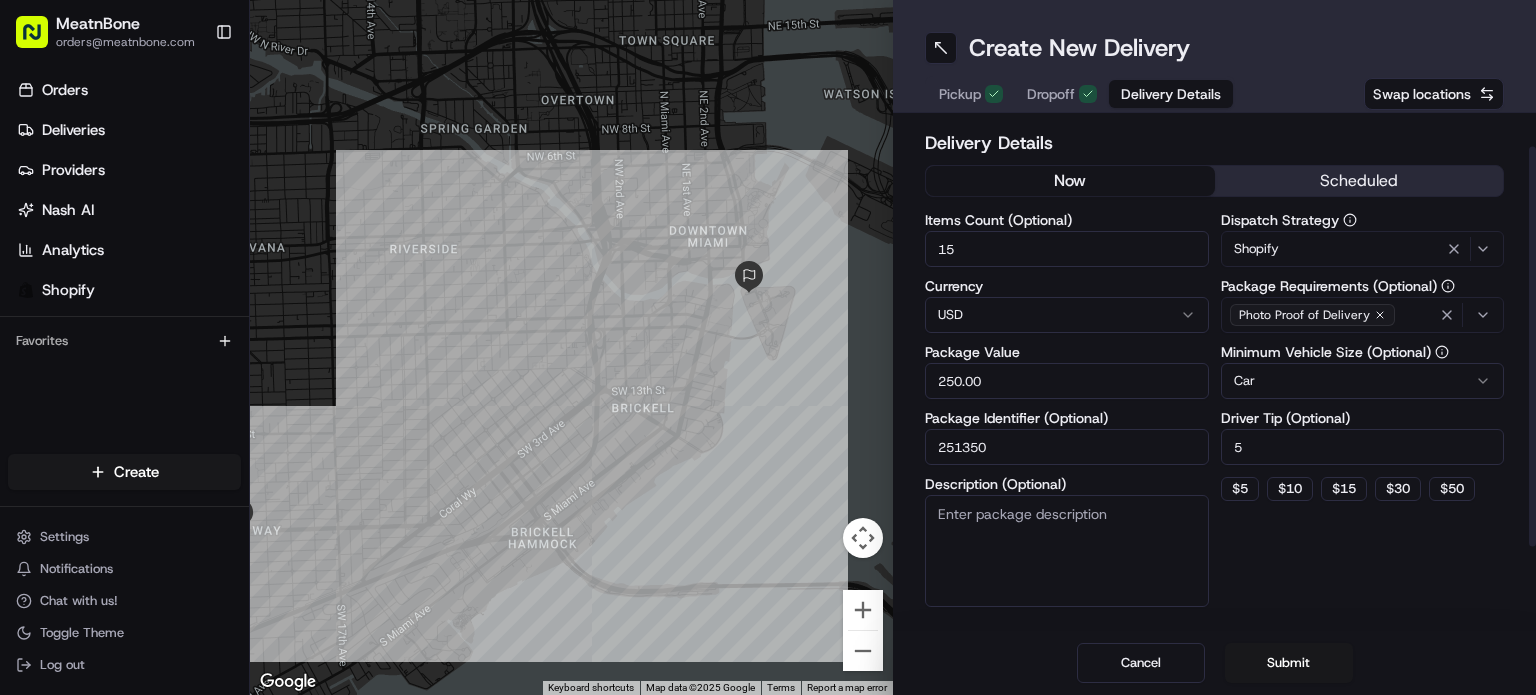drag, startPoint x: 1535, startPoint y: 190, endPoint x: 1535, endPoint y: 15, distance: 175 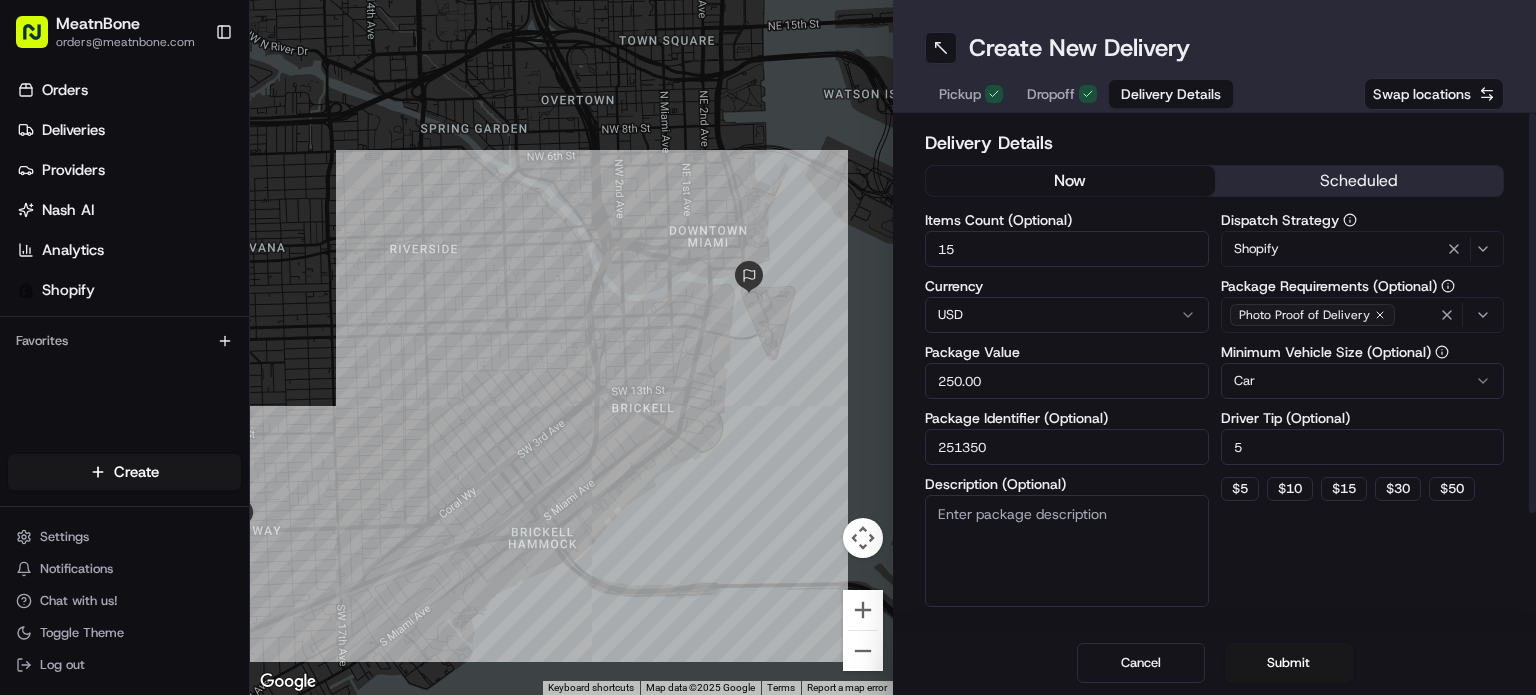click 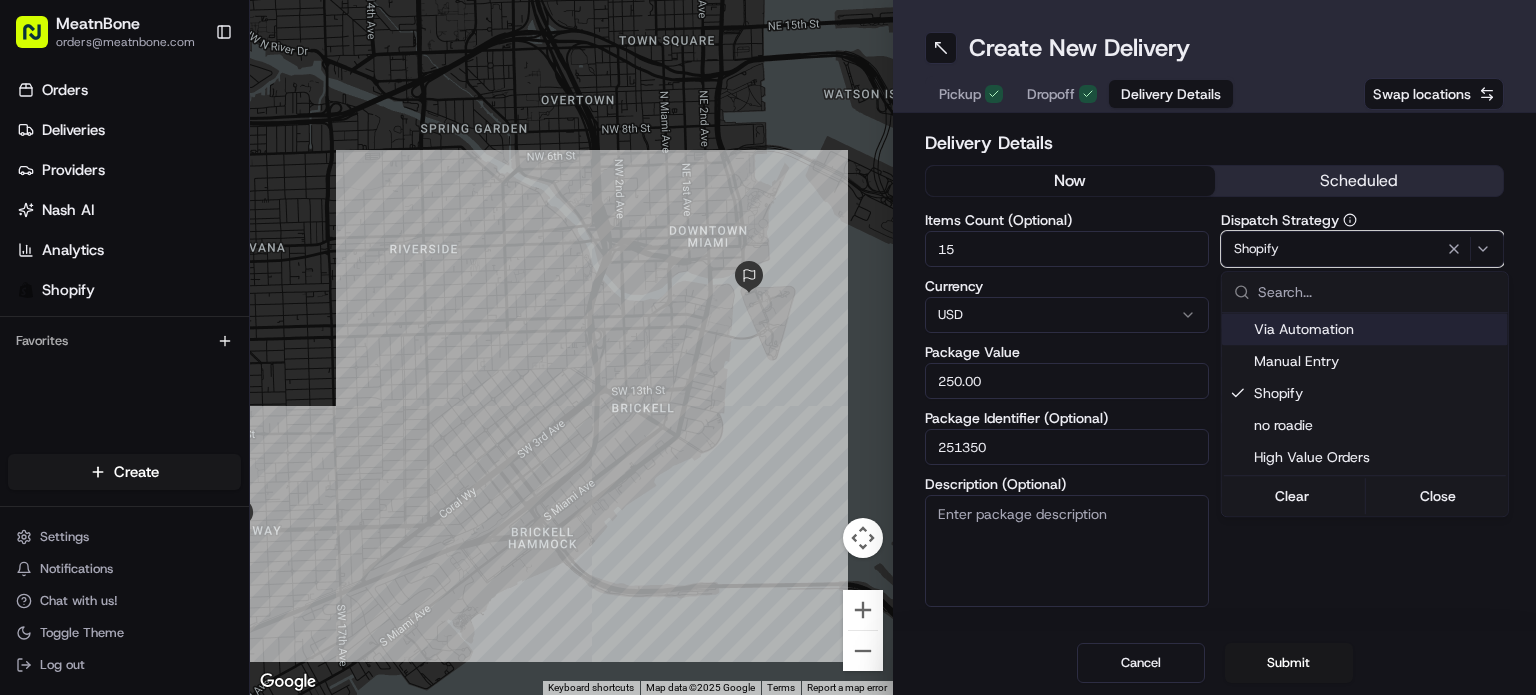 click on "Via Automation" at bounding box center (1377, 329) 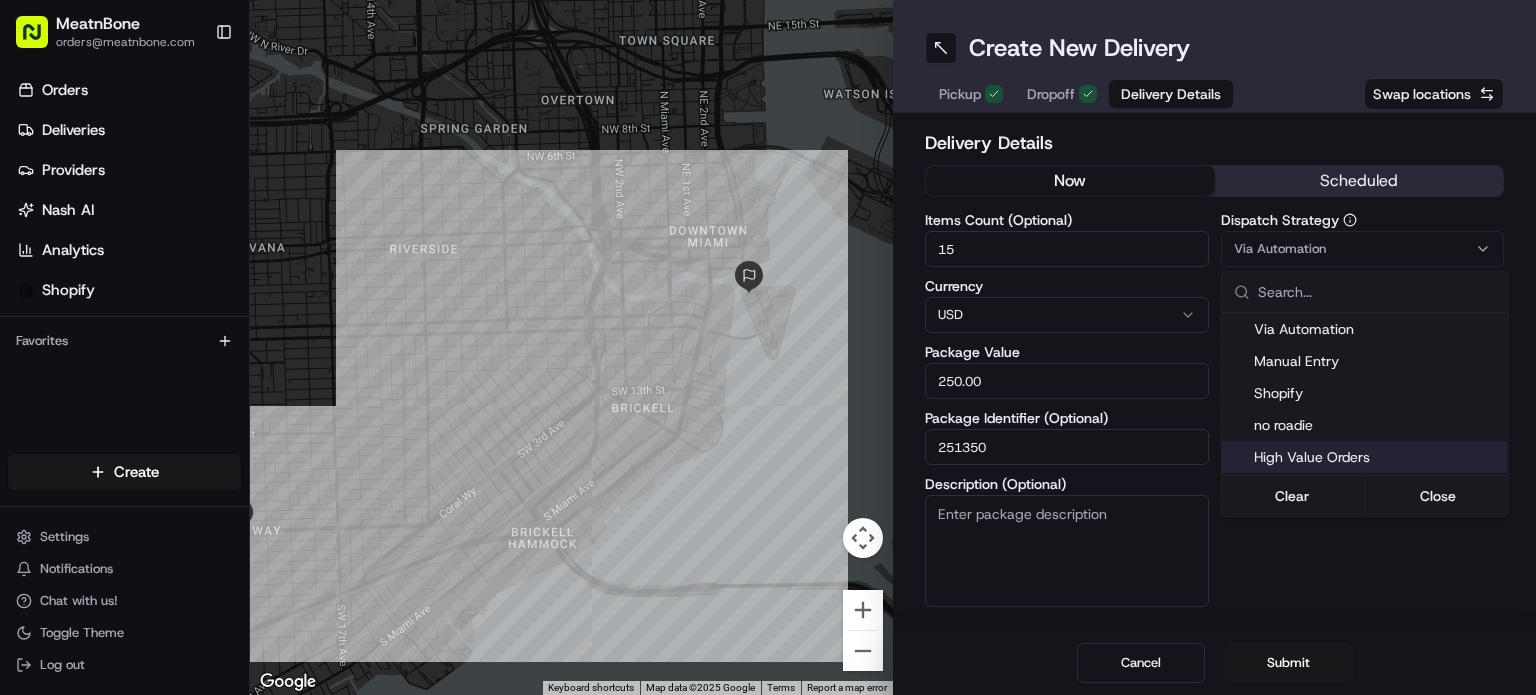 click on "MeatnBone [EMAIL] Toggle Sidebar Orders Deliveries Providers Nash AI Analytics Shopify Favorites Main Menu Members & Organization Organization Users Roles Preferences Customization Tracking Orchestration Automations Dispatch Strategy Locations Pickup Locations Dropoff Locations Billing Billing Refund Requests Integrations Notification Triggers Webhooks API Keys Request Logs Create Settings Notifications Chat with us! Toggle Theme Log out ← Move left → Move right ↑ Move up ↓ Move down + Zoom in - Zoom out Home Jump left by 75% End Jump right by 75% Page Up Jump up by 75% Page Down Jump down by 75% Keyboard shortcuts Map Data Map data ©2025 Google Map data ©2025 Google 500 m  Click to toggle between metric and imperial units Terms Report a map error Create New Delivery Pickup Dropoff Delivery Details Swap locations Delivery Details now scheduled Items Count (Optional) 15 Currency USD Package Value 250.00 Package Identifier (Optional) 251350 Description (Optional) Car 5 $ 5" at bounding box center [768, 347] 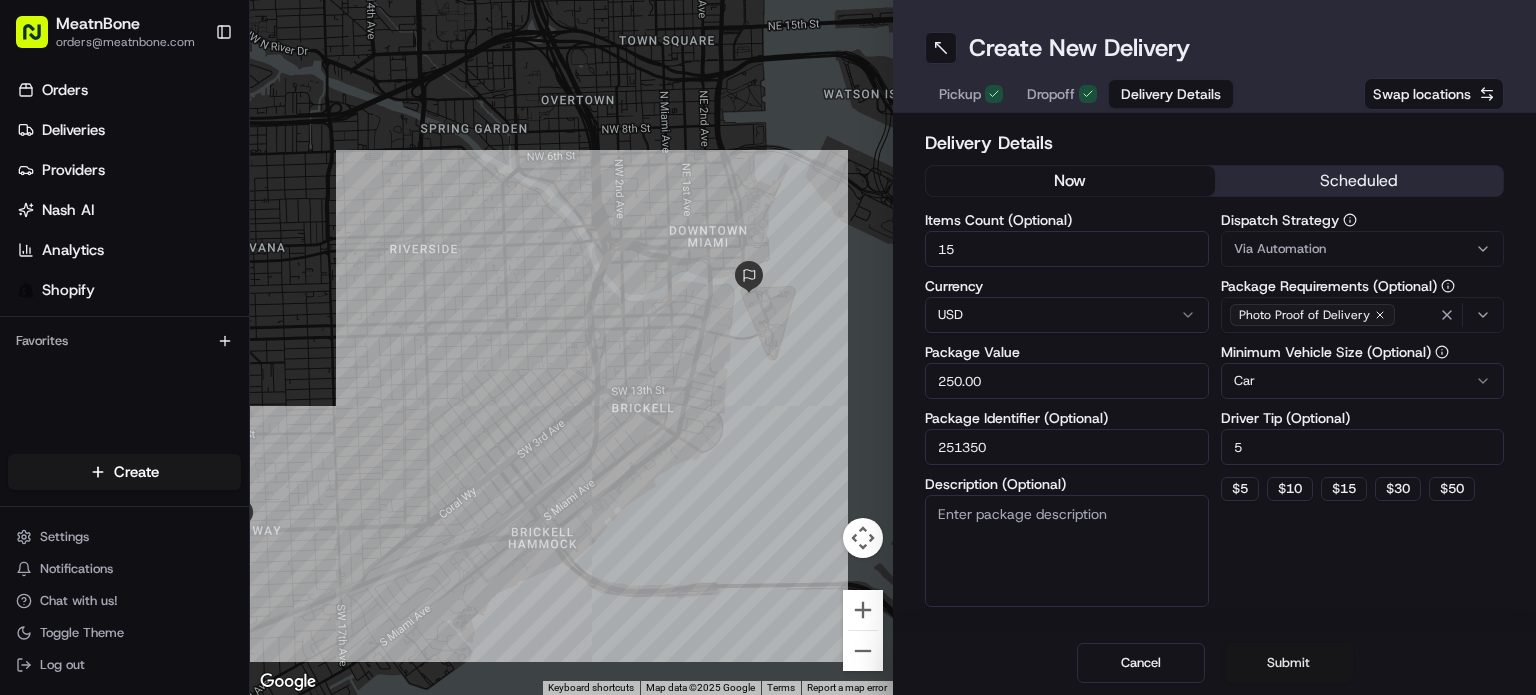 click on "Submit" at bounding box center (1289, 663) 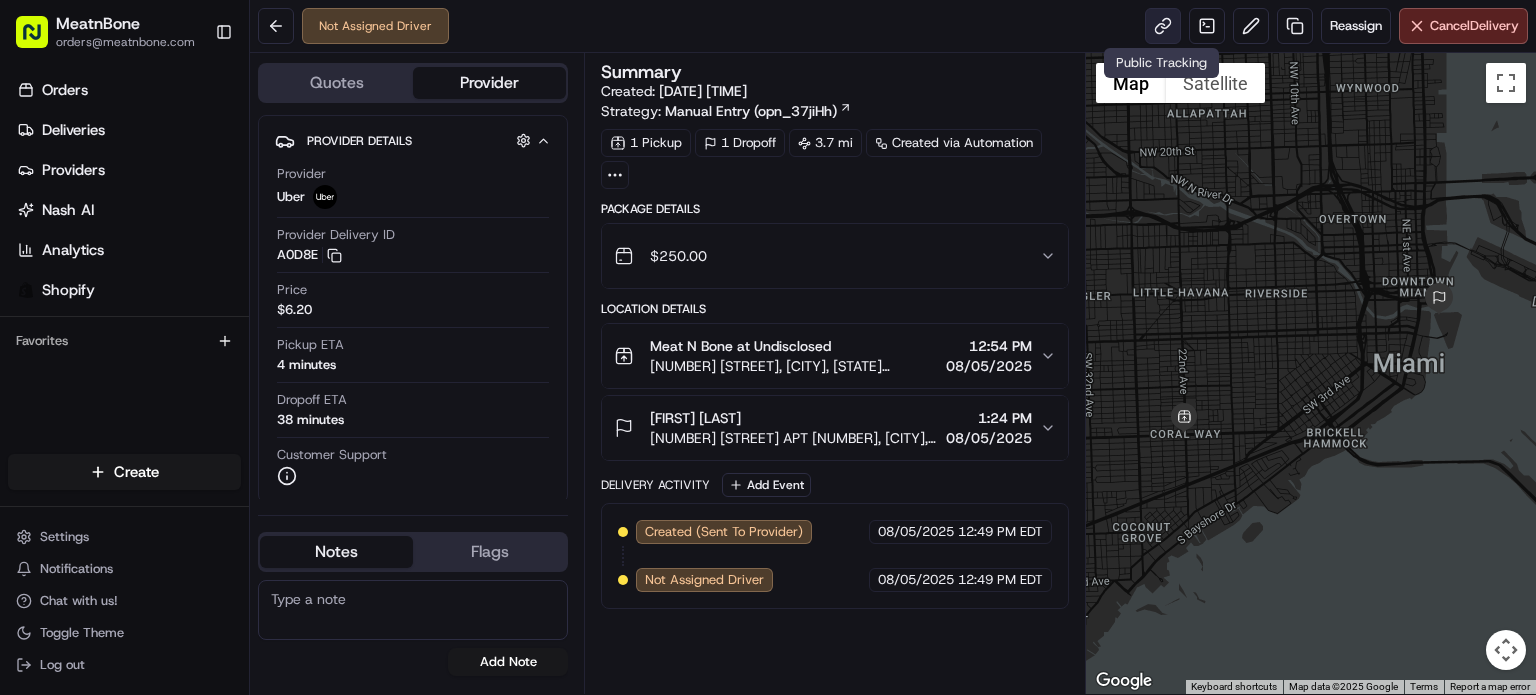 click at bounding box center [1163, 26] 